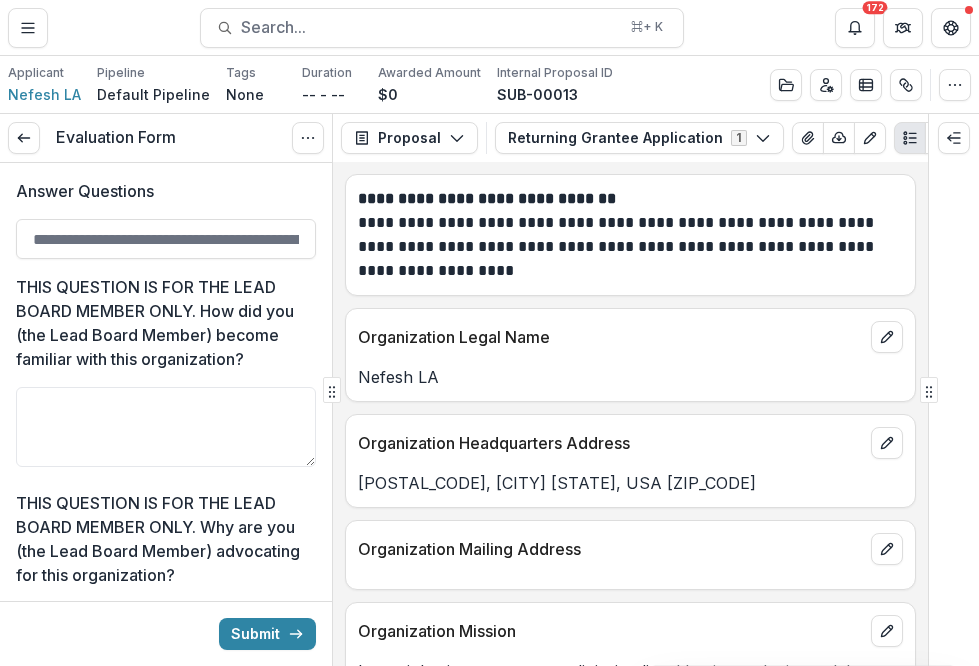 scroll, scrollTop: 0, scrollLeft: 0, axis: both 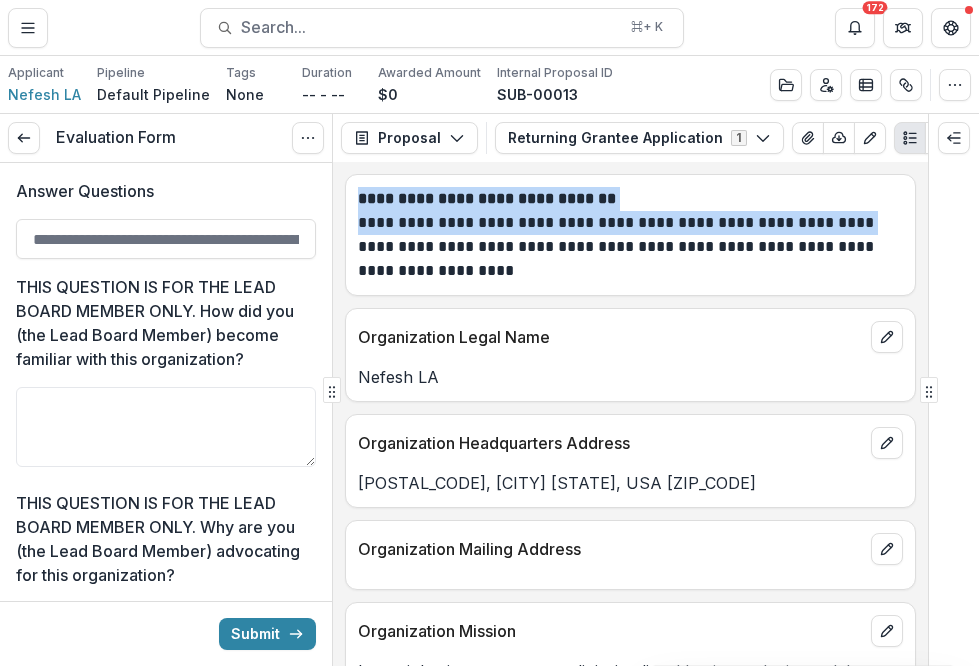 drag, startPoint x: 920, startPoint y: 189, endPoint x: 918, endPoint y: 215, distance: 26.076809 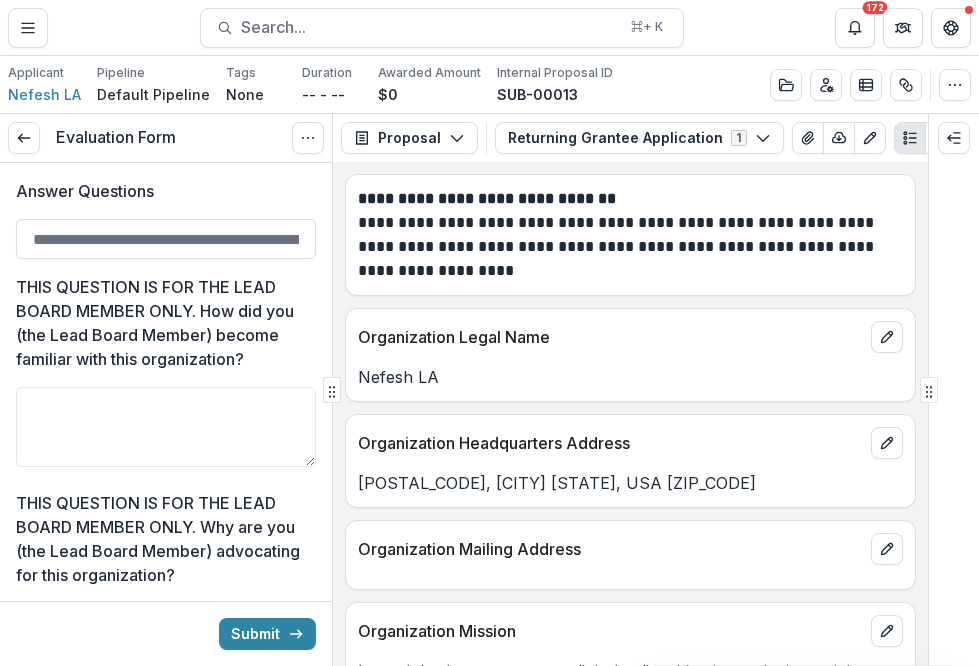 click on "**********" at bounding box center [627, 247] 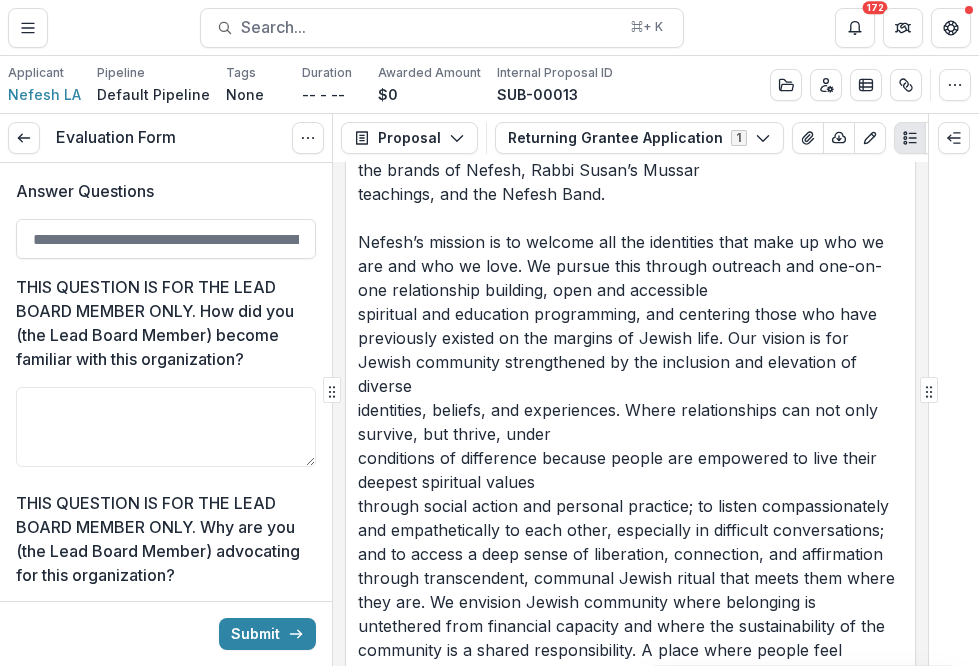 scroll, scrollTop: 4480, scrollLeft: 0, axis: vertical 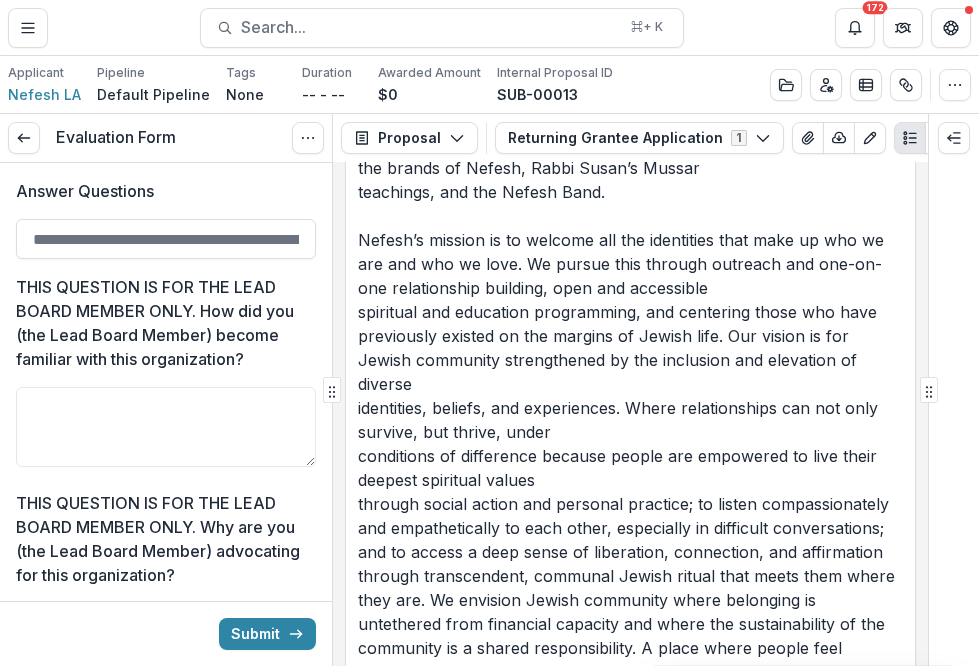 click on "By far the biggest expenditure that we have at Nefesh is the cost of paying people. Additionally, we will use some of the funds to invest in a major audio visual equipment upgrade so that we
can better share the wisdom, music, and vibrancy of Nefesh with the world. This will also have an impact on our strategic goals of building the brands of Nefesh, Rabbi Susan’s Mussar
teachings, and the Nefesh Band.
Nefesh’s mission is to welcome all the identities that make up who we are and who we love. We pursue this through outreach and one-on-one relationship building, open and accessible
spiritual and education programming, and centering those who have previously existed on the margins of Jewish life. Our vision is for Jewish community strengthened by the inclusion and elevation of diverse
identities, beliefs, and experiences. Where relationships can not only survive, but thrive, under
conditions of difference because people are empowered to live their deepest spiritual values" at bounding box center (630, 396) 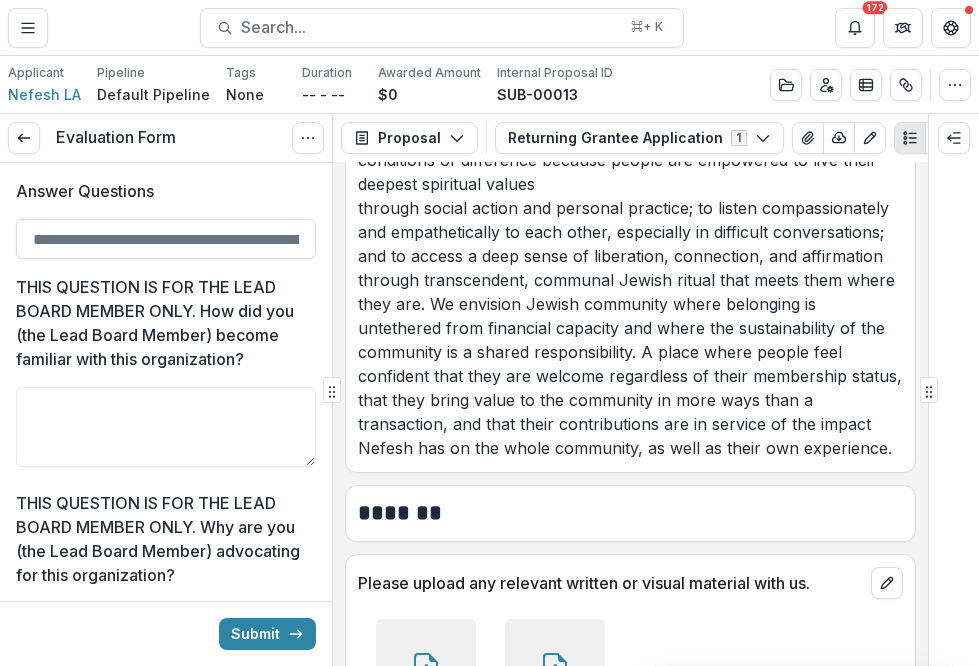 scroll, scrollTop: 4840, scrollLeft: 0, axis: vertical 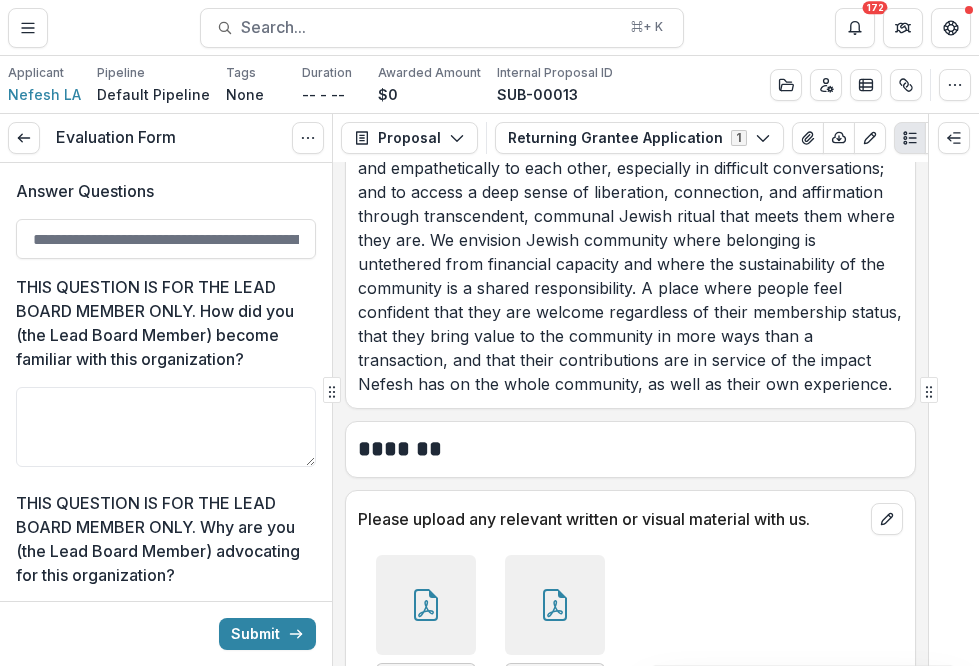 click on "By far the biggest expenditure that we have at Nefesh is the cost of paying people. Additionally, we will use some of the funds to invest in a major audio visual equipment upgrade so that we
can better share the wisdom, music, and vibrancy of Nefesh with the world. This will also have an impact on our strategic goals of building the brands of Nefesh, Rabbi Susan’s Mussar
teachings, and the Nefesh Band.
Nefesh’s mission is to welcome all the identities that make up who we are and who we love. We pursue this through outreach and one-on-one relationship building, open and accessible
spiritual and education programming, and centering those who have previously existed on the margins of Jewish life. Our vision is for Jewish community strengthened by the inclusion and elevation of diverse
identities, beliefs, and experiences. Where relationships can not only survive, but thrive, under
conditions of difference because people are empowered to live their deepest spiritual values" at bounding box center [630, 36] 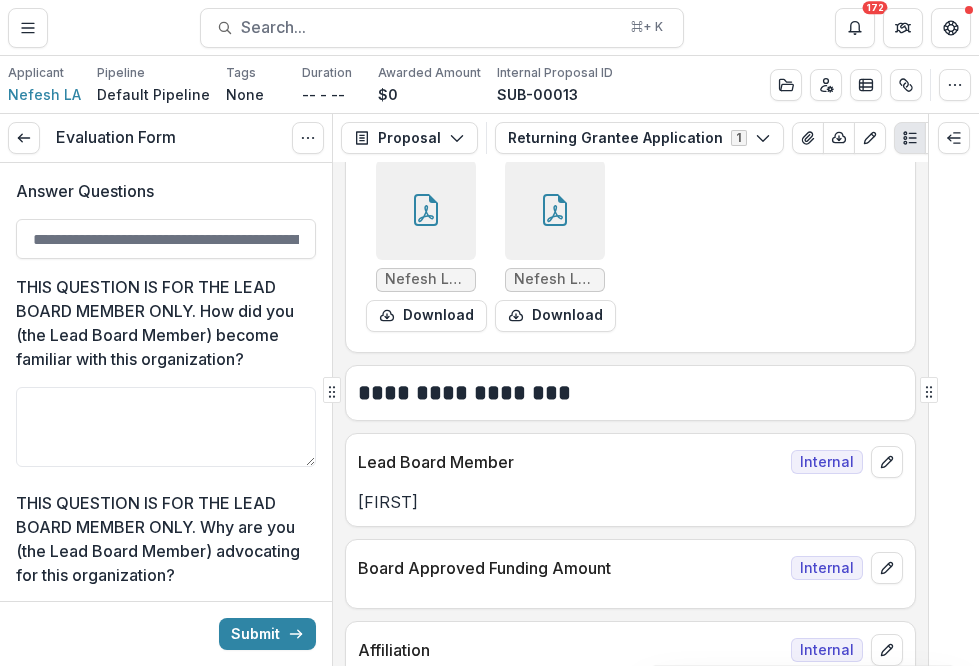 scroll, scrollTop: 5240, scrollLeft: 0, axis: vertical 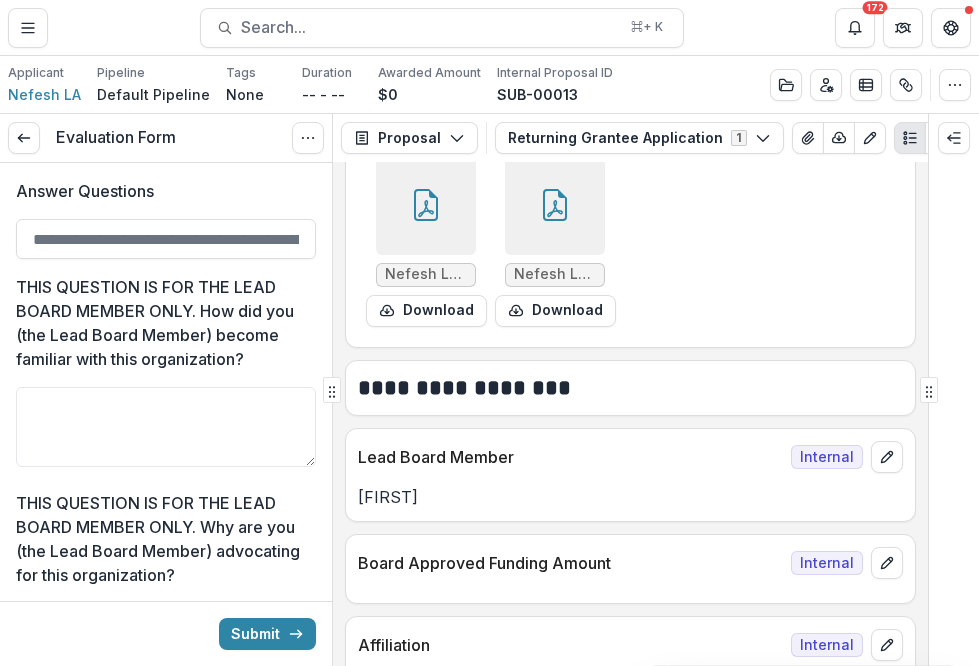click on "Nefesh LA 2024-25 Board of Directors.pdf" at bounding box center (426, 275) 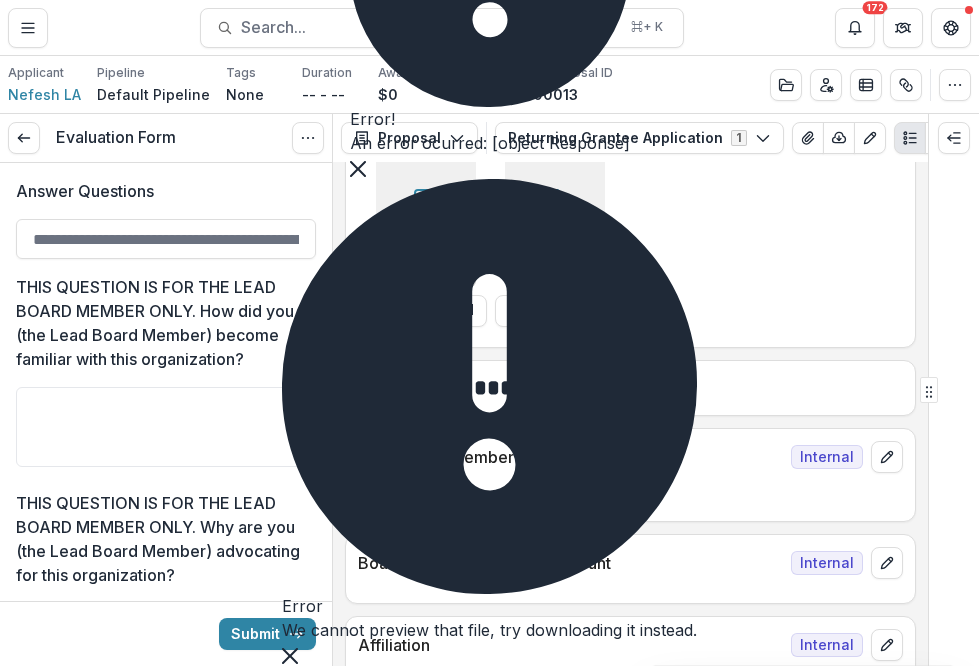 click at bounding box center [555, 205] 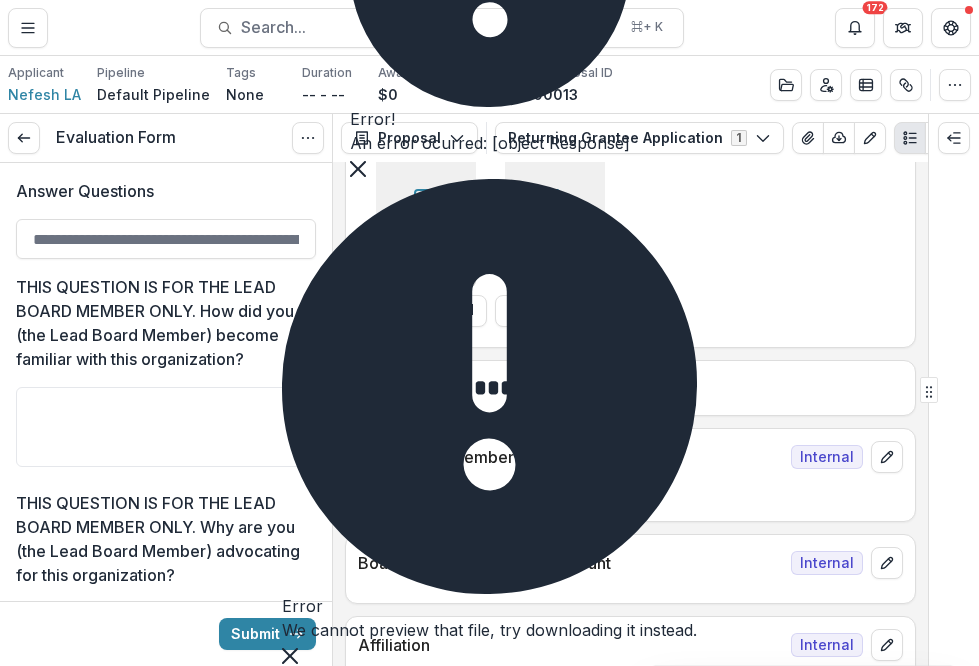 click at bounding box center (290, -185) 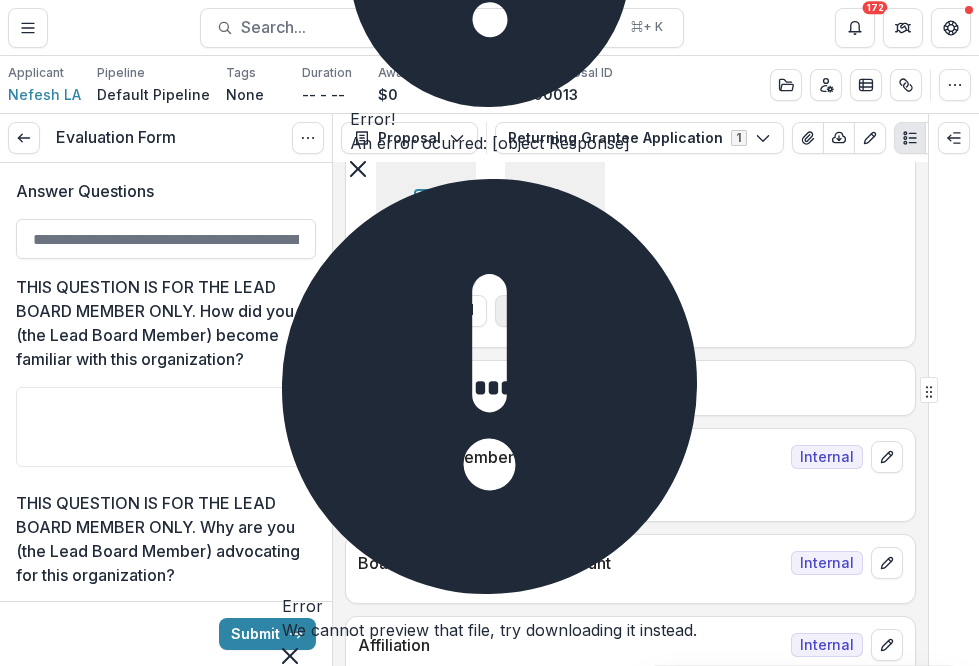 click on "Download" at bounding box center (555, 311) 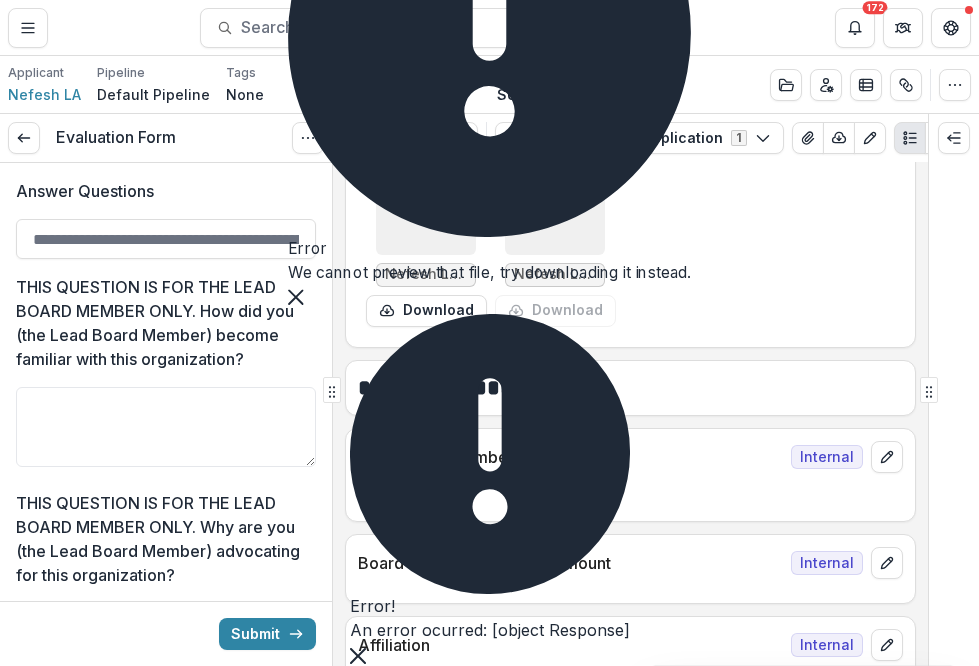 click at bounding box center (358, -185) 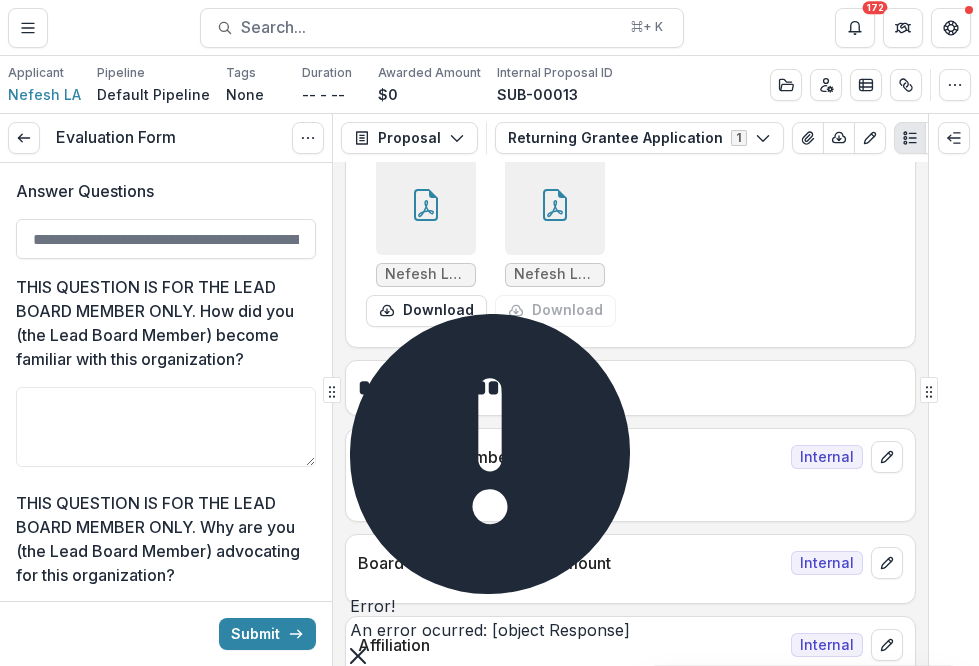 click at bounding box center (358, 654) 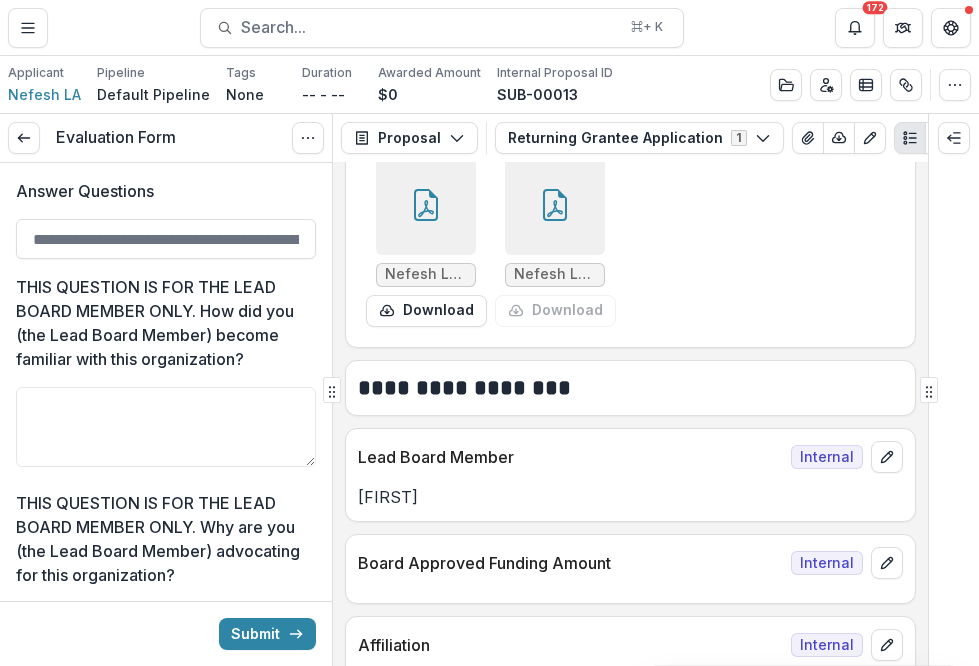 click at bounding box center (954, 390) 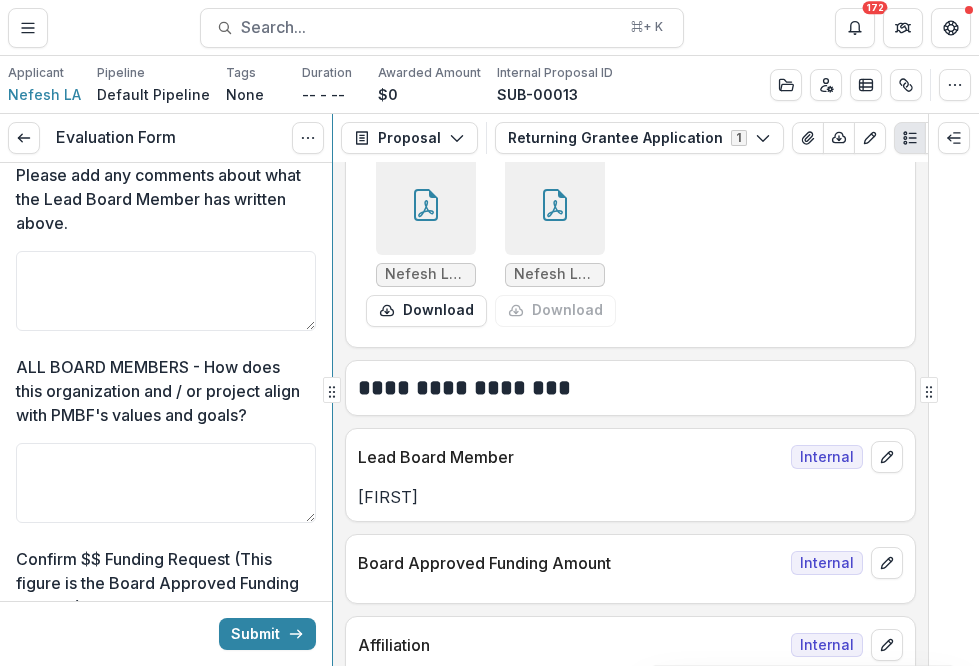 scroll, scrollTop: 570, scrollLeft: 0, axis: vertical 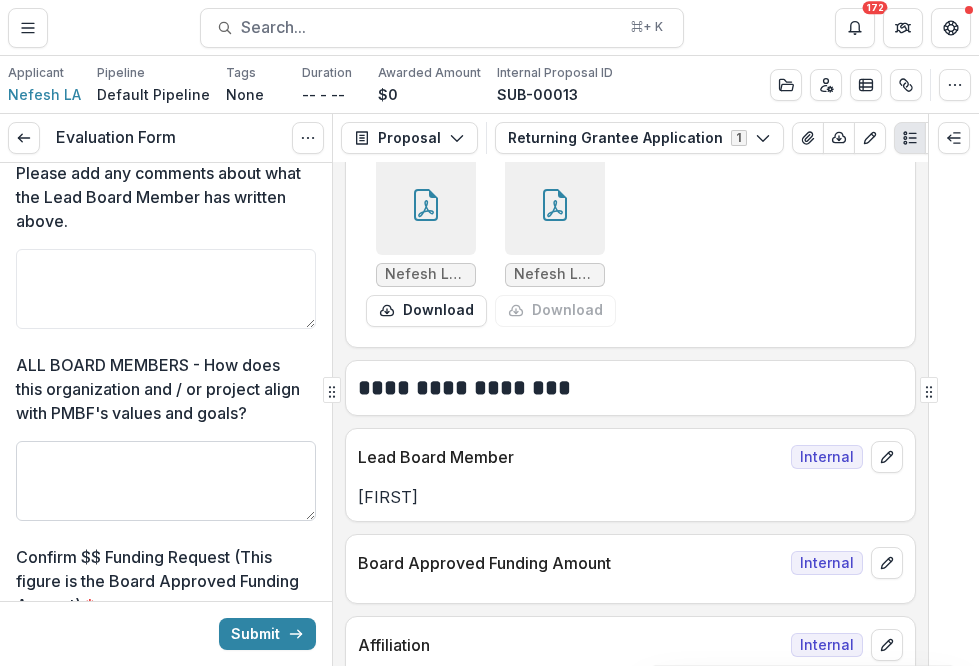 click on "ALL BOARD MEMBERS - How does this organization and / or project align with PMBF's values and goals?" at bounding box center (166, 481) 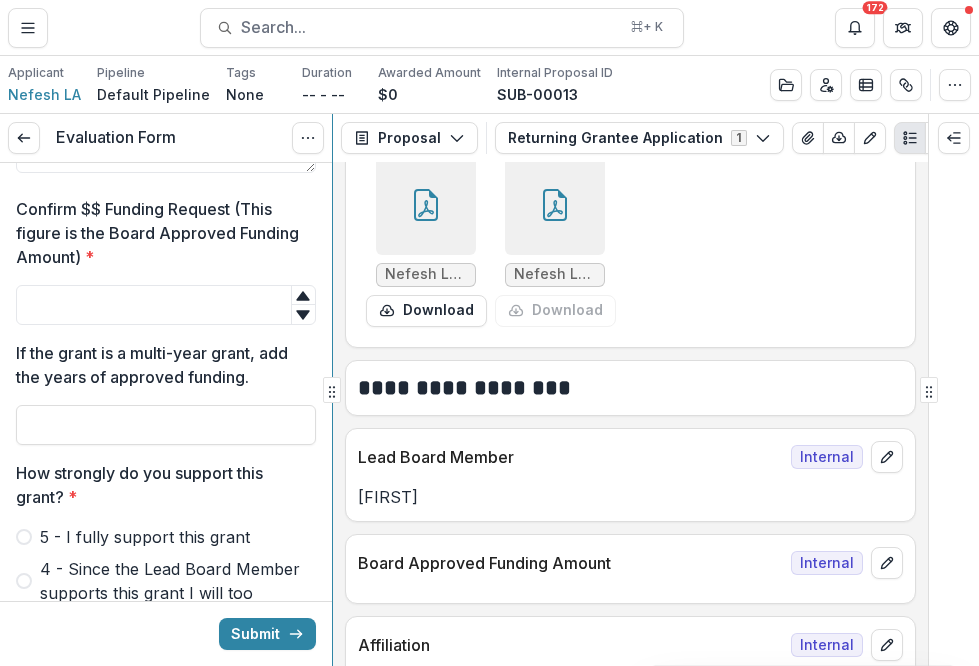 scroll, scrollTop: 887, scrollLeft: 0, axis: vertical 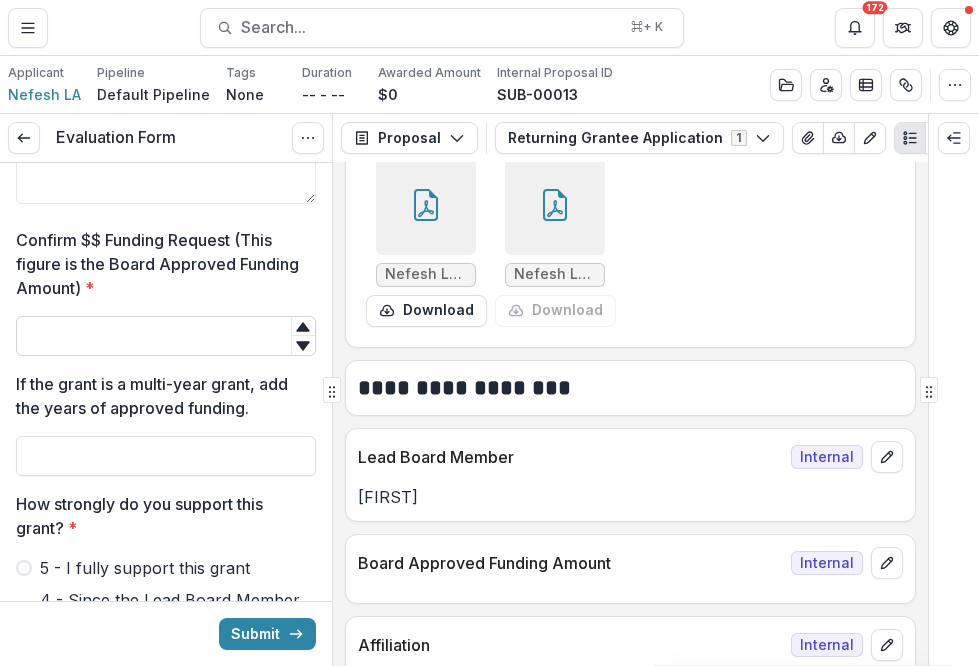 type on "**********" 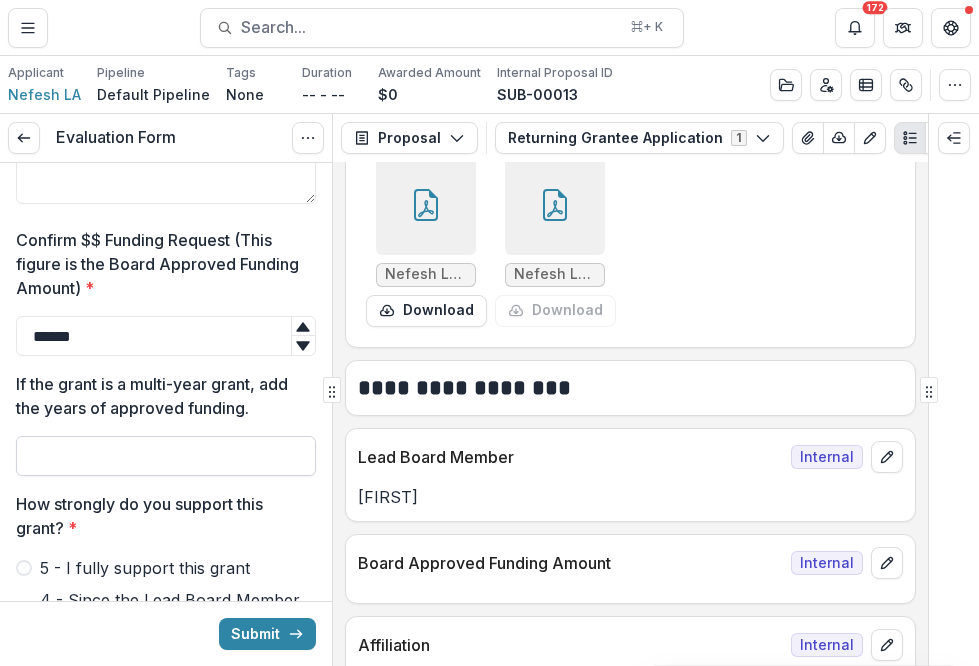 type on "******" 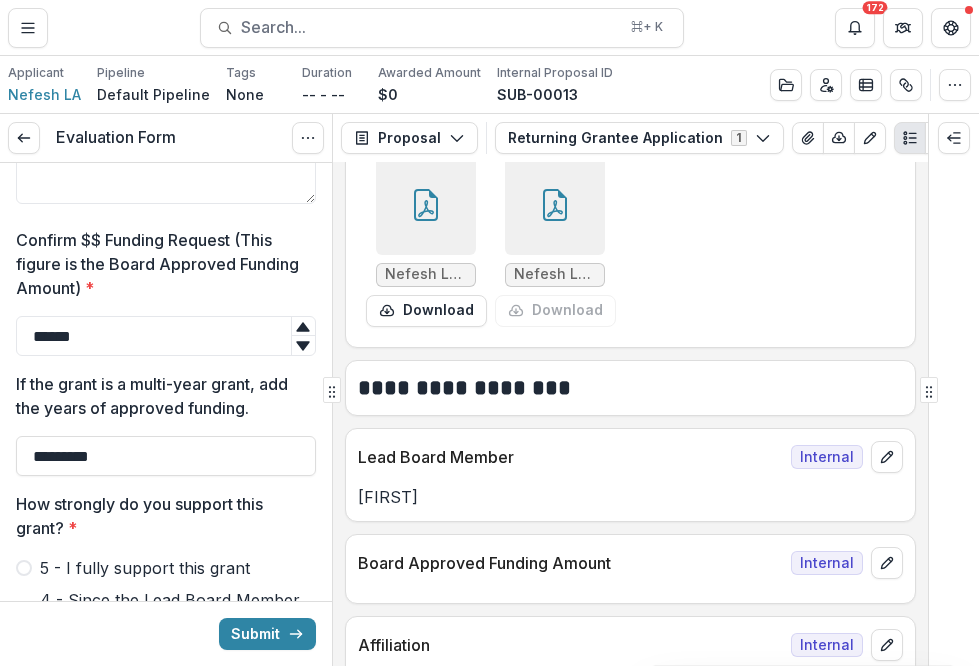 type on "*********" 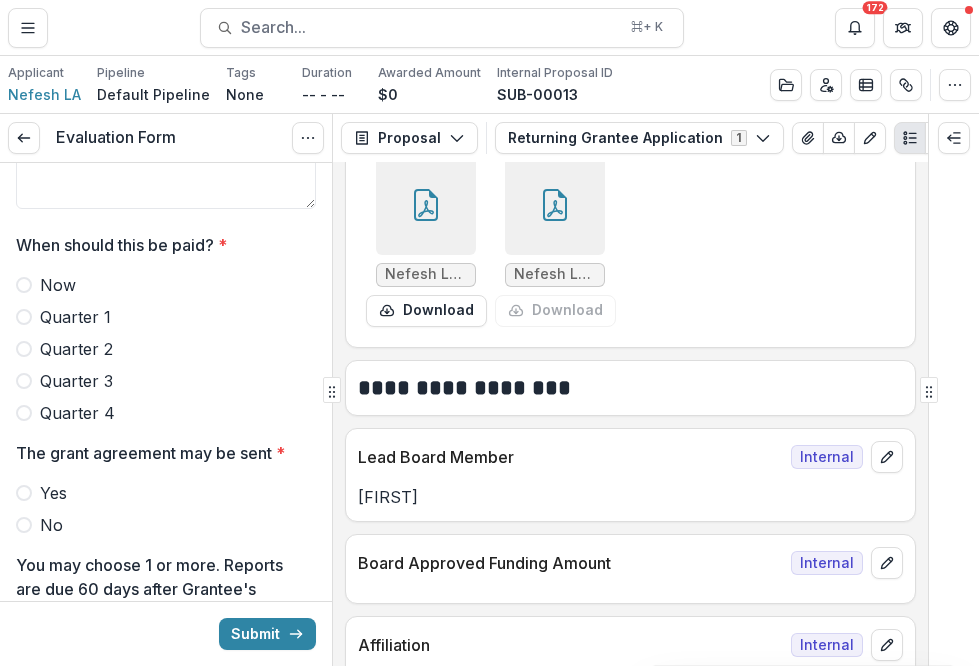 scroll, scrollTop: 1834, scrollLeft: 0, axis: vertical 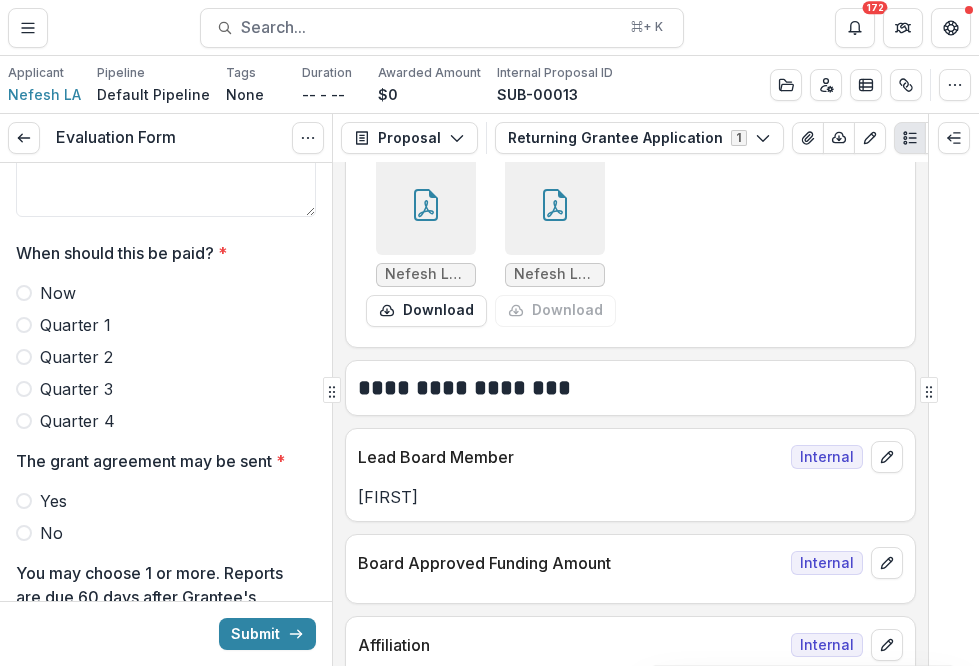 click at bounding box center (24, 389) 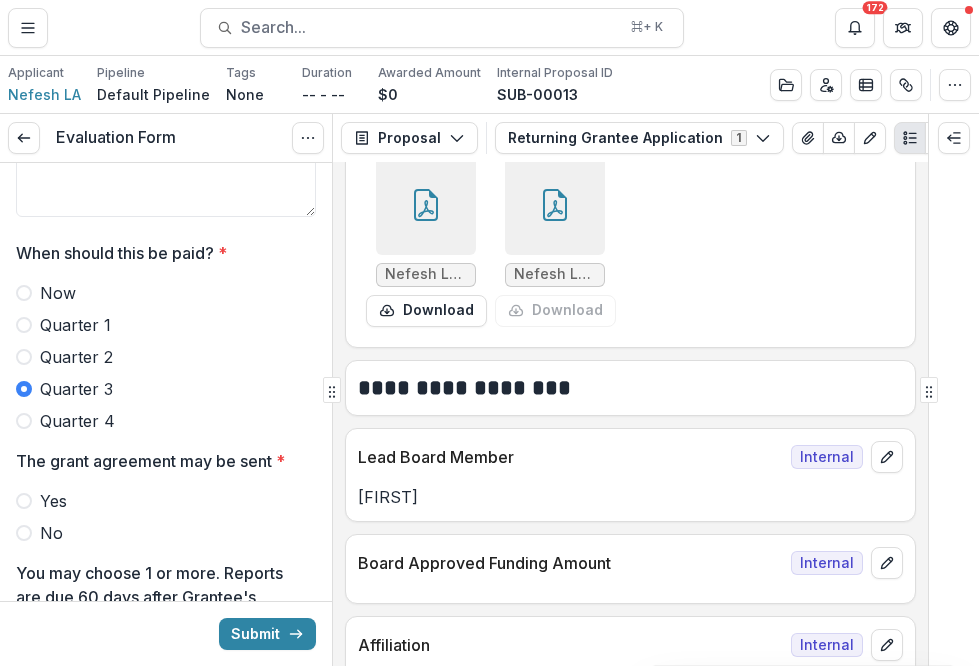 click at bounding box center [24, 501] 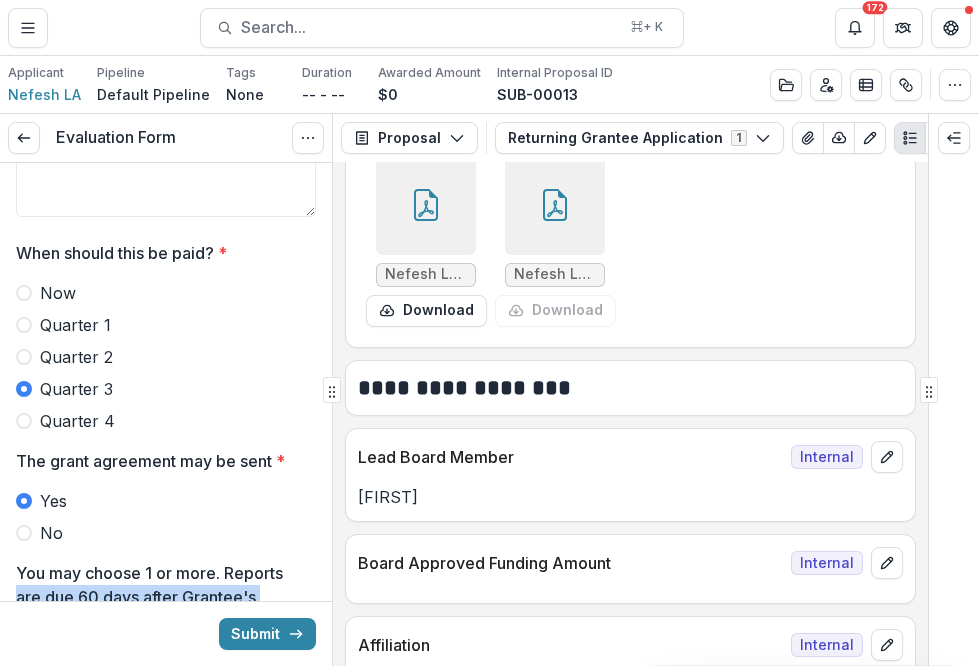 drag, startPoint x: 323, startPoint y: 570, endPoint x: 329, endPoint y: 651, distance: 81.22192 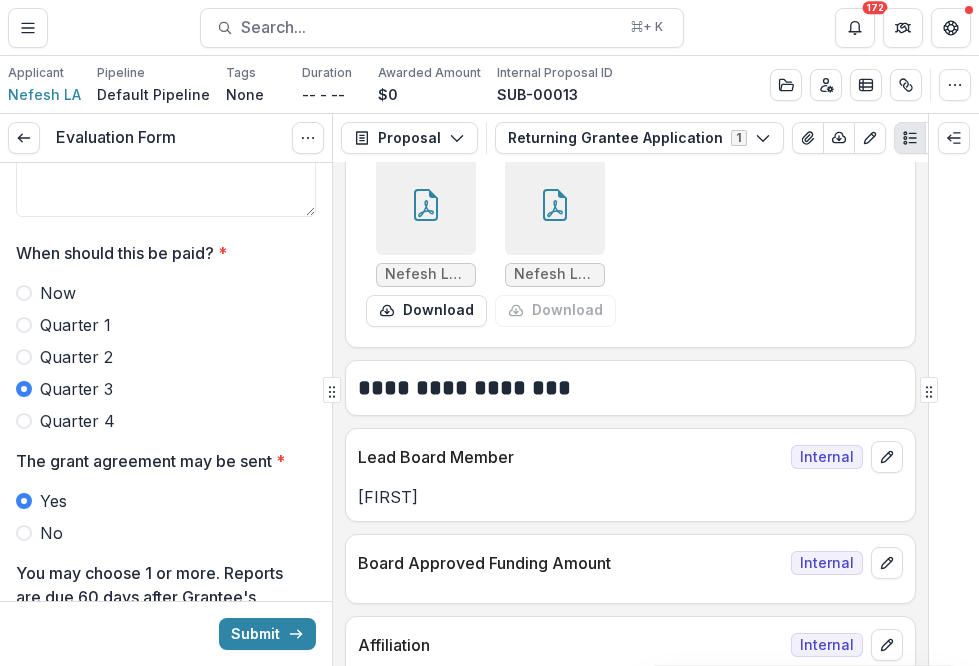 click on "**********" at bounding box center (166, -403) 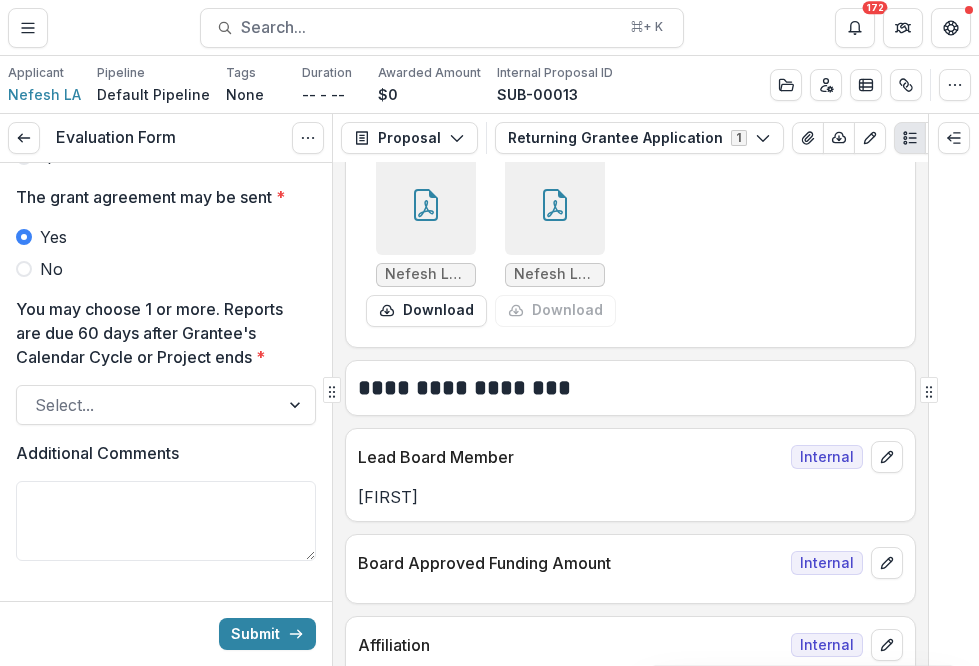 scroll, scrollTop: 2130, scrollLeft: 0, axis: vertical 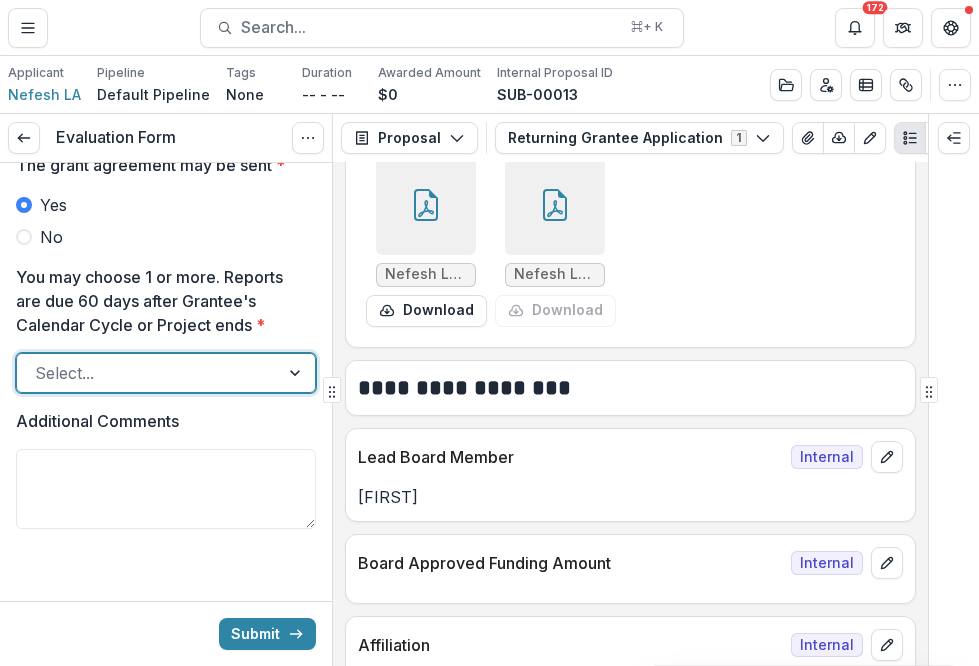 click at bounding box center [297, 373] 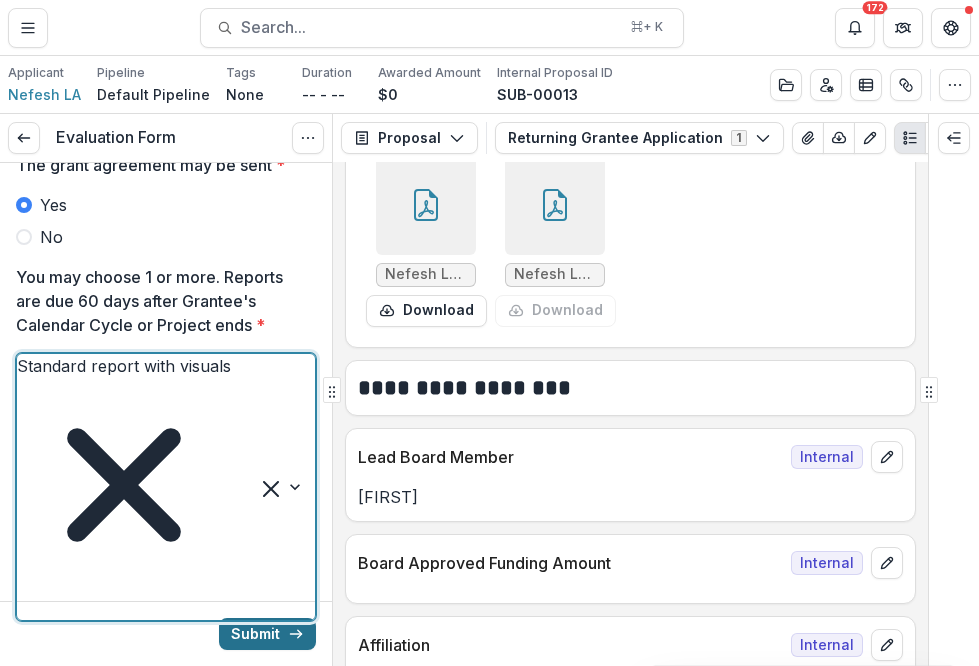 click on "Submit" at bounding box center (267, 634) 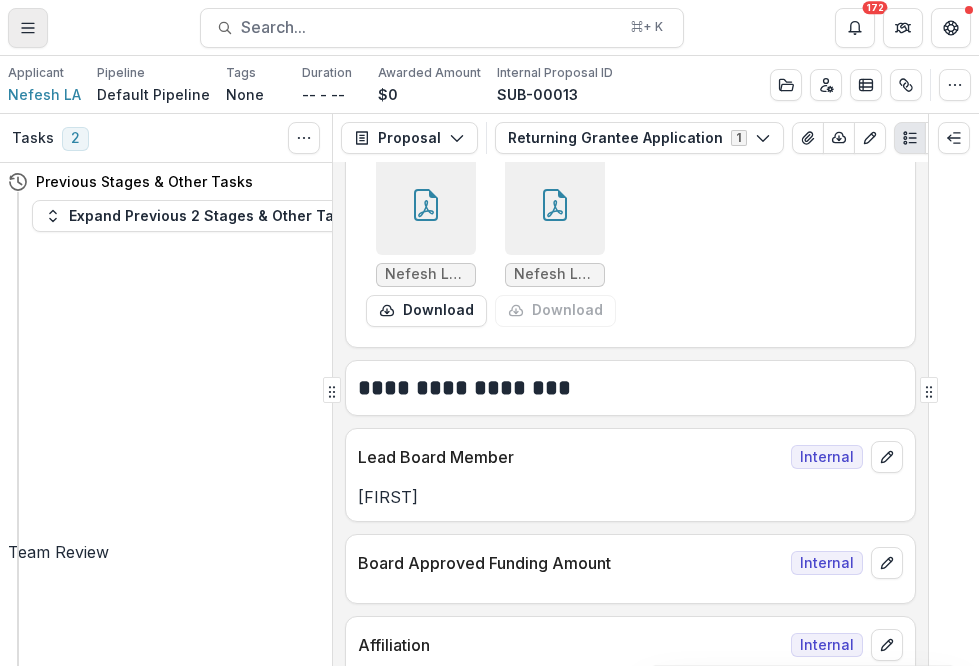 click 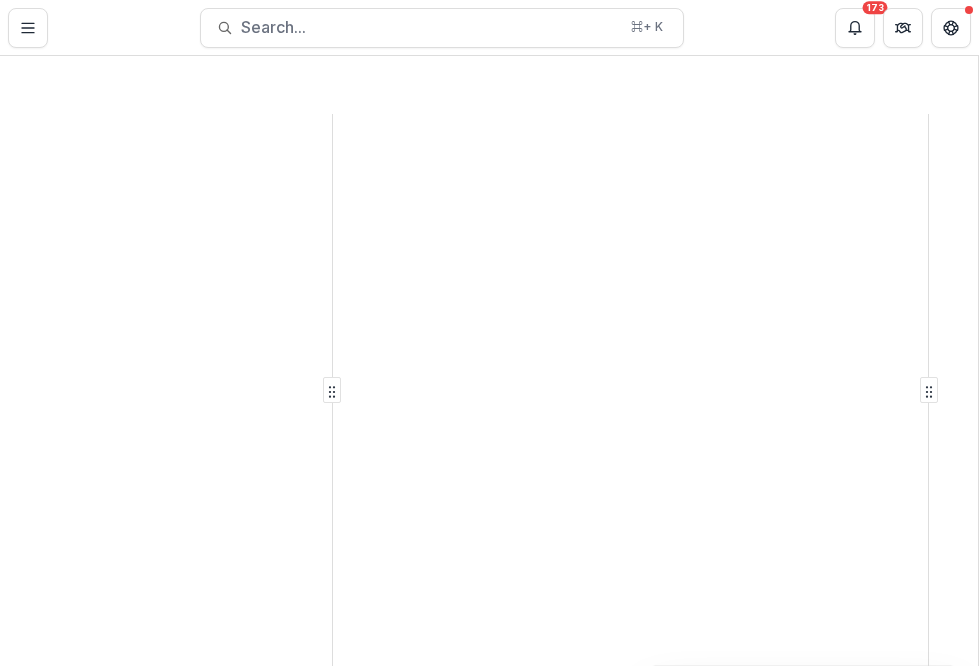 click on "Dashboard" at bounding box center (489, 1038) 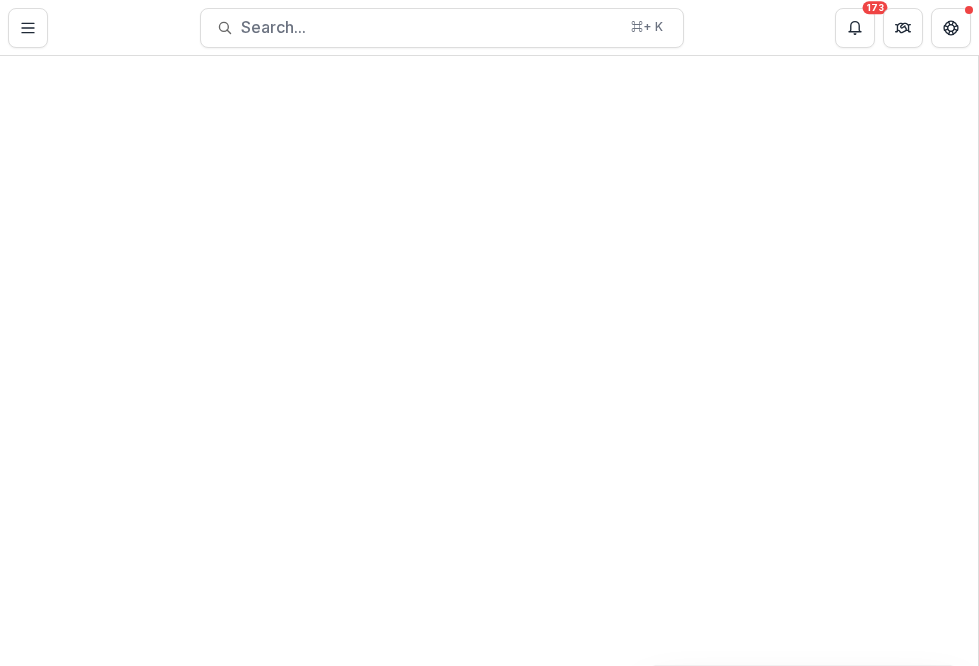 click on "**********" at bounding box center (489, 666) 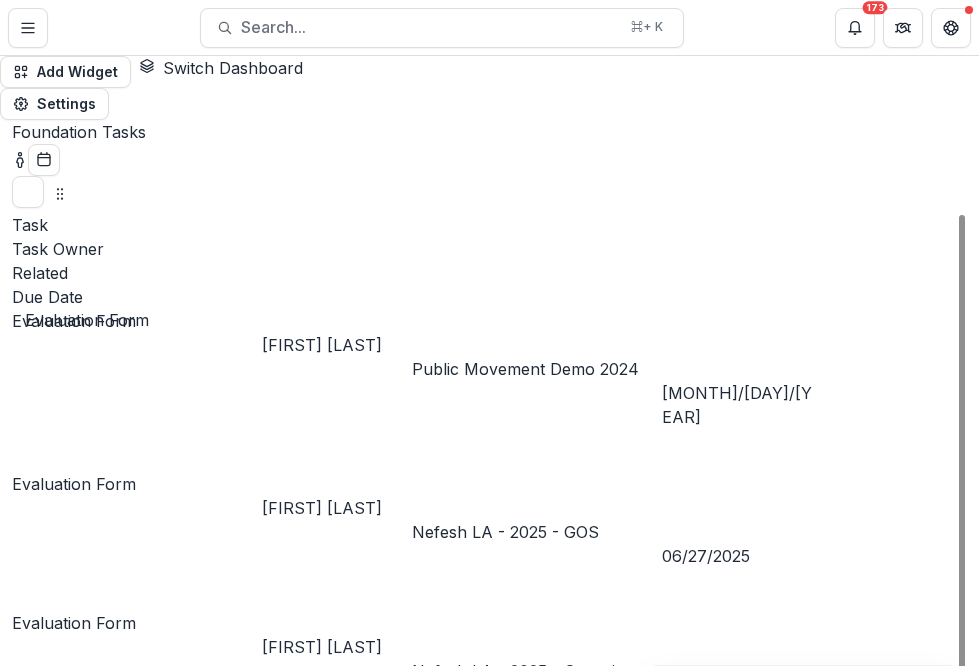 click on "Evaluation Form" at bounding box center (74, 484) 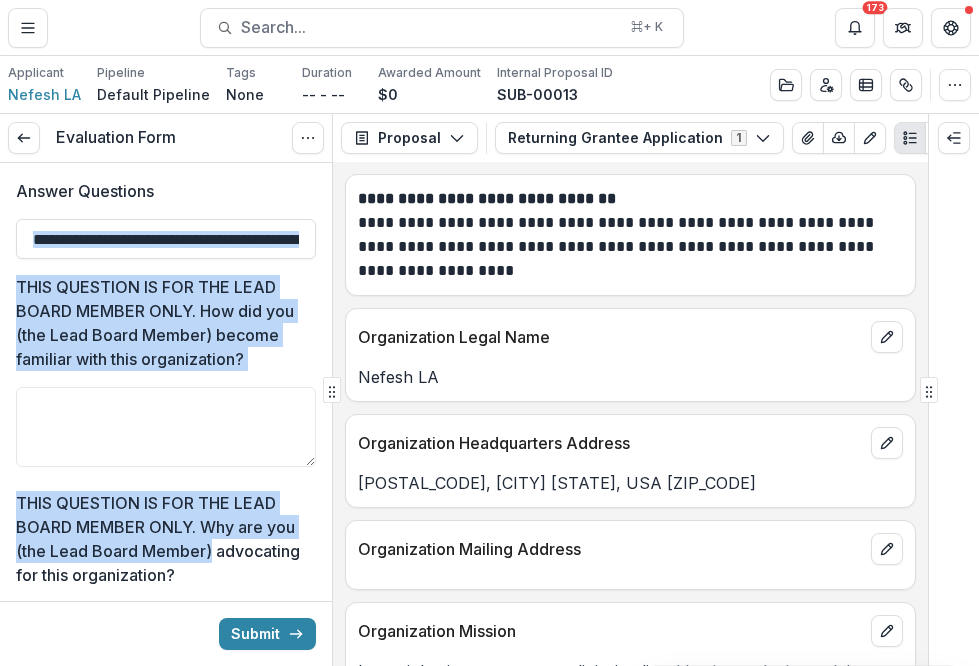 drag, startPoint x: 324, startPoint y: 254, endPoint x: 315, endPoint y: 551, distance: 297.13632 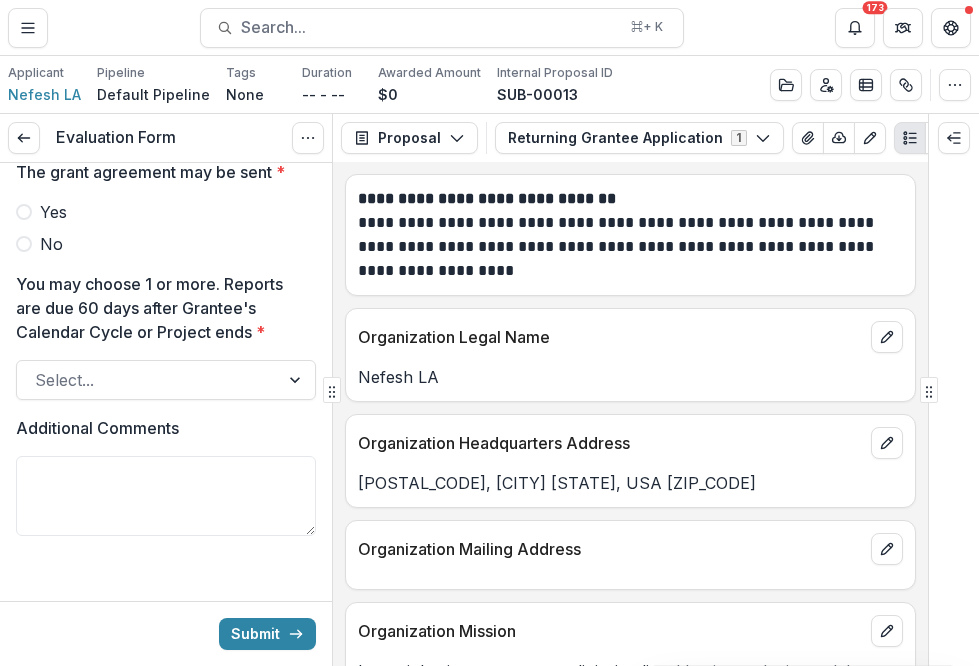 scroll, scrollTop: 2130, scrollLeft: 0, axis: vertical 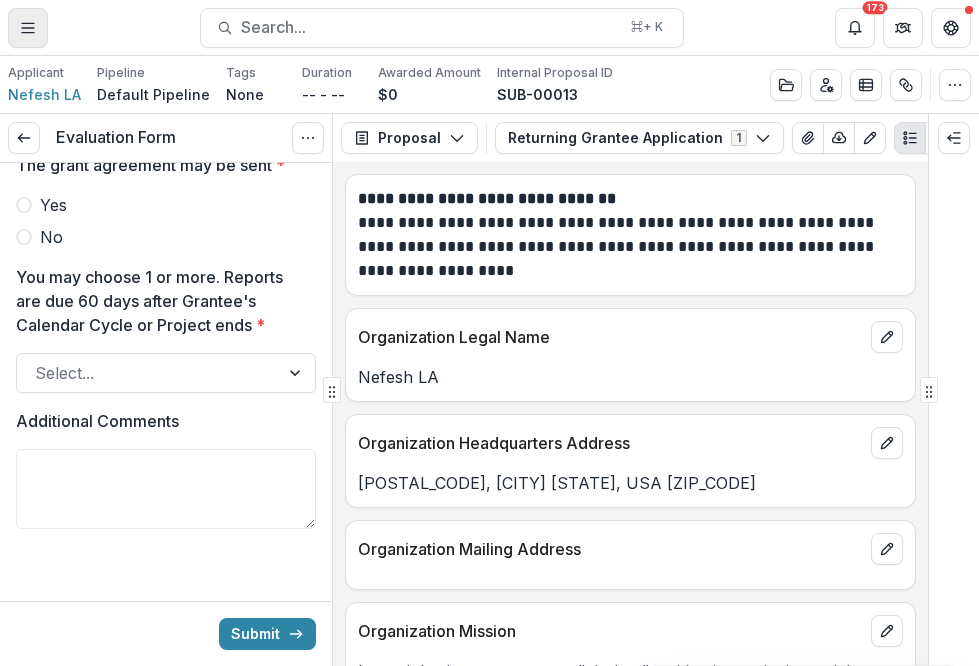 click at bounding box center (28, 28) 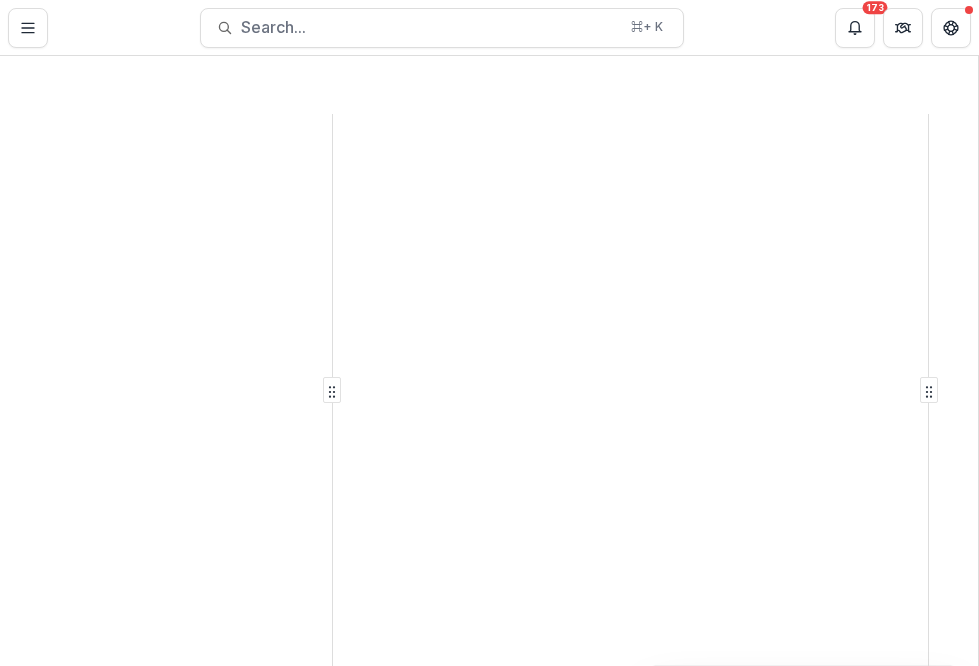 click on "Dashboard" at bounding box center [489, 1038] 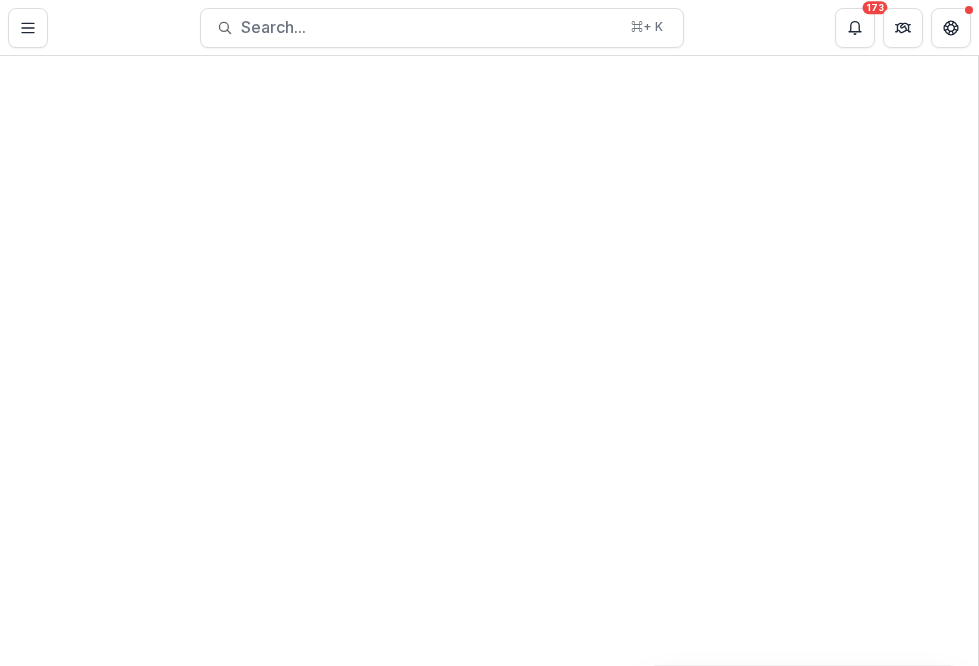 click on "**********" at bounding box center (489, 666) 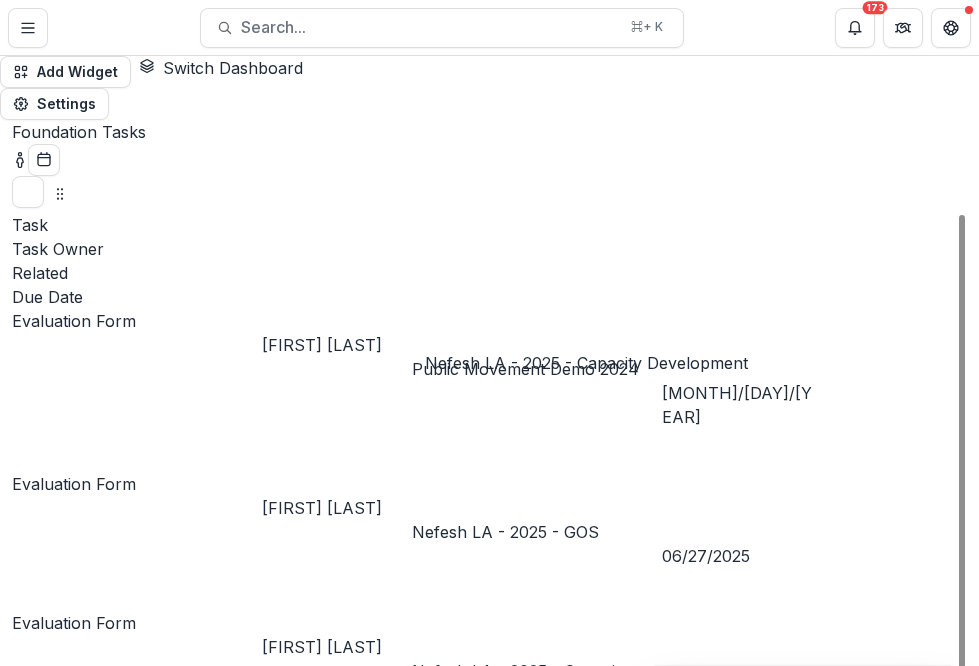 click on "Nefesh LA - 2025 - Capacity Development" at bounding box center (520, 683) 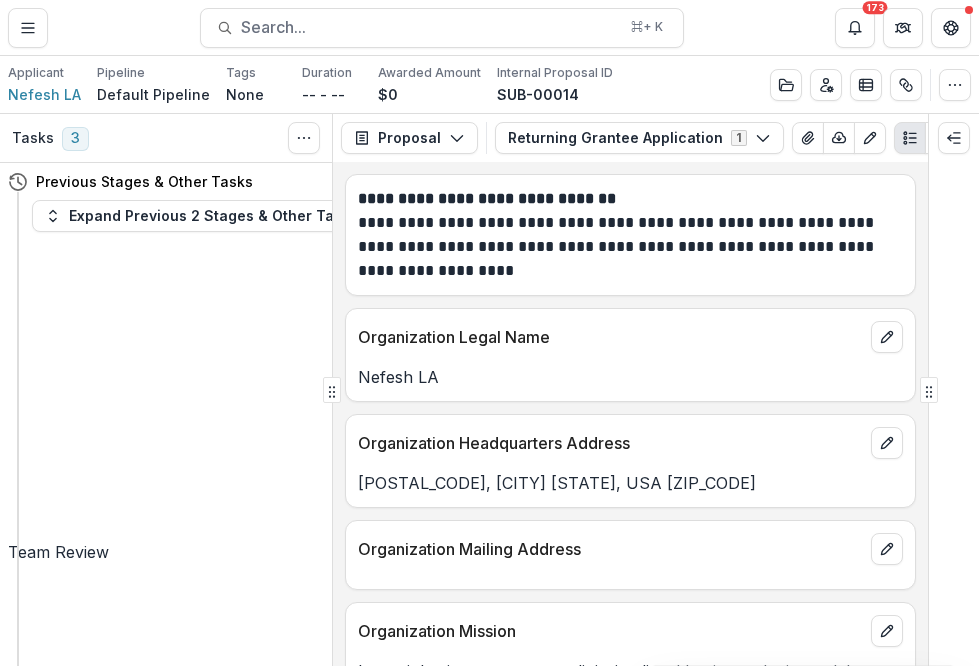 click on "Nefesh LA" at bounding box center (630, 377) 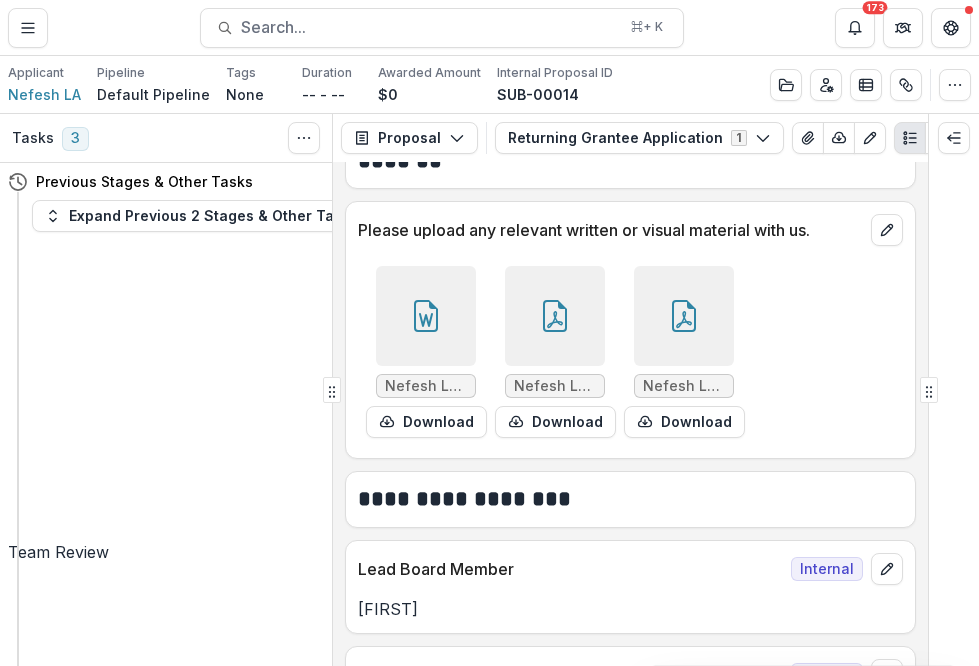 scroll, scrollTop: 4760, scrollLeft: 0, axis: vertical 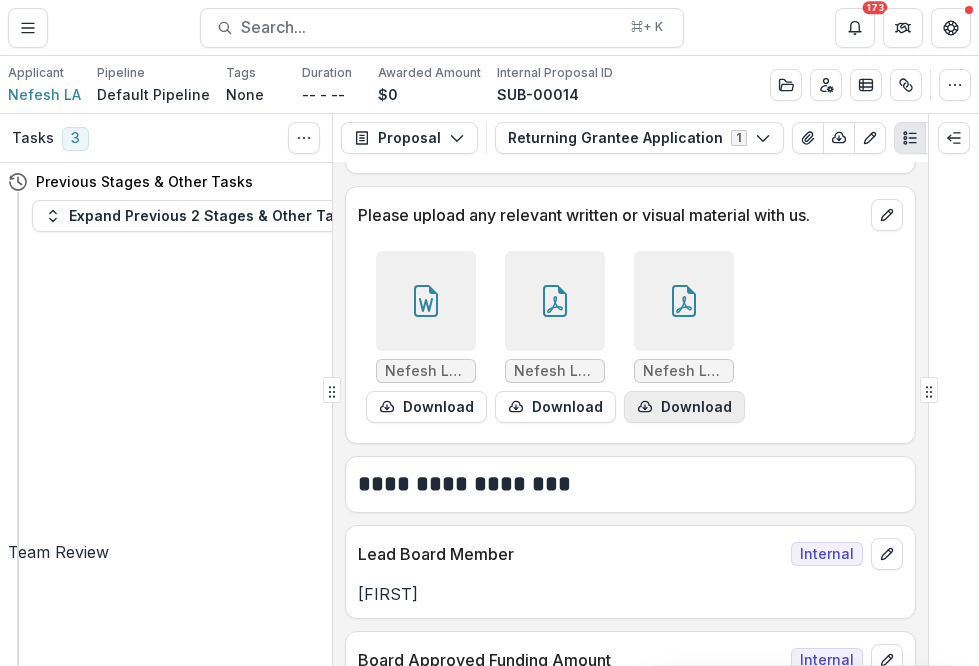 click on "Download" at bounding box center [684, 407] 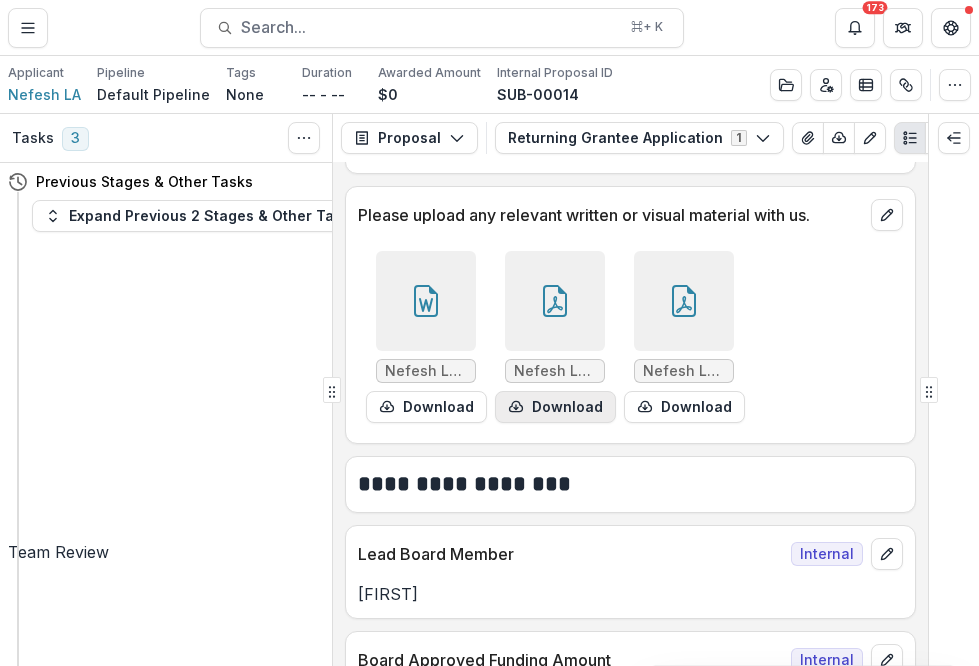 click on "Download" at bounding box center (555, 407) 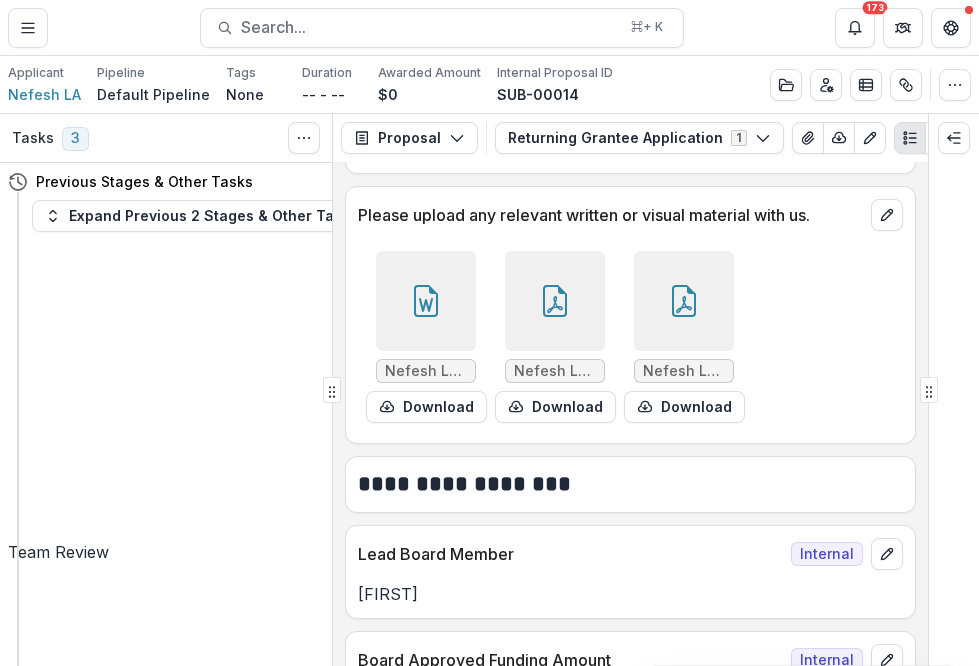 click 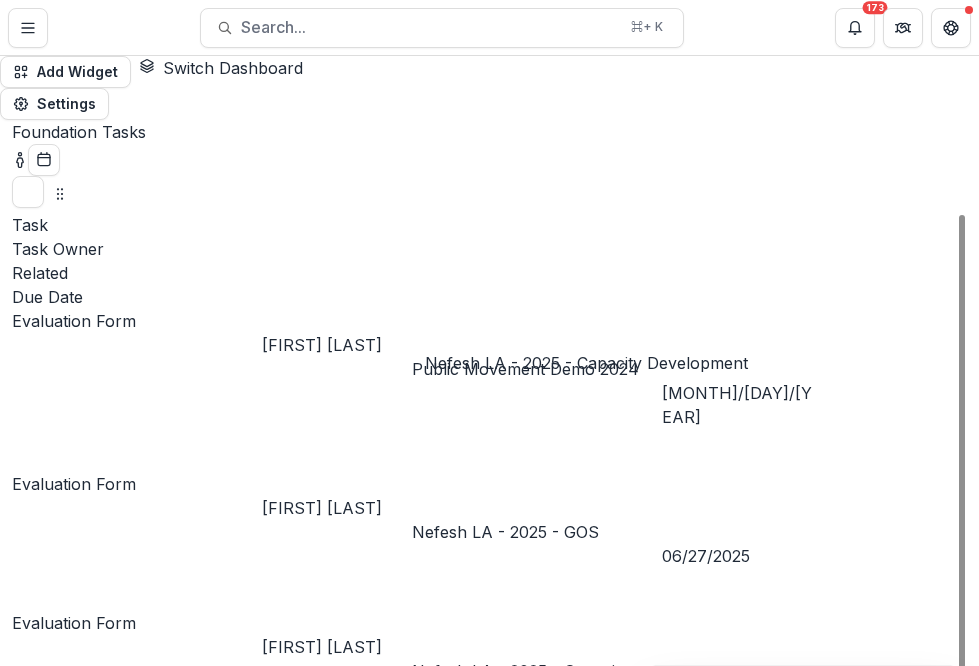 click on "Nefesh LA - 2025 - Capacity Development" at bounding box center [520, 683] 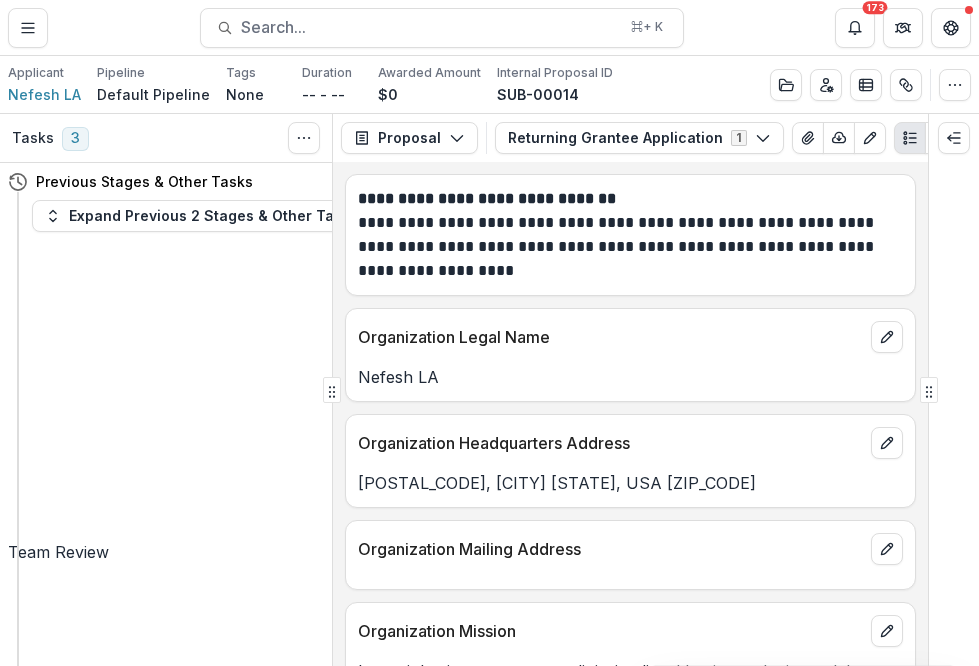 click on "**********" at bounding box center (630, 235) 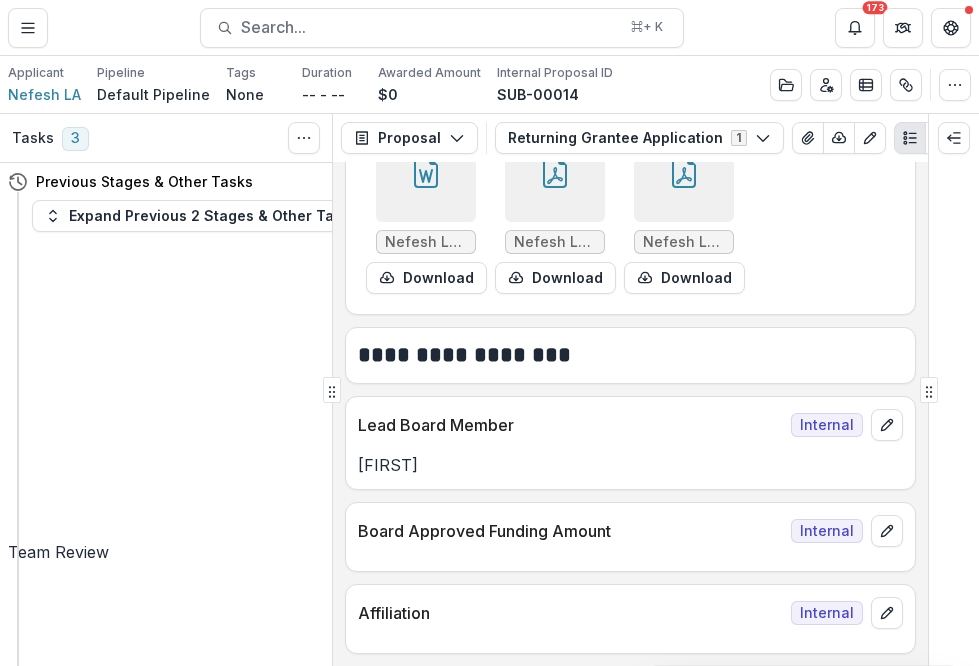 scroll, scrollTop: 4917, scrollLeft: 0, axis: vertical 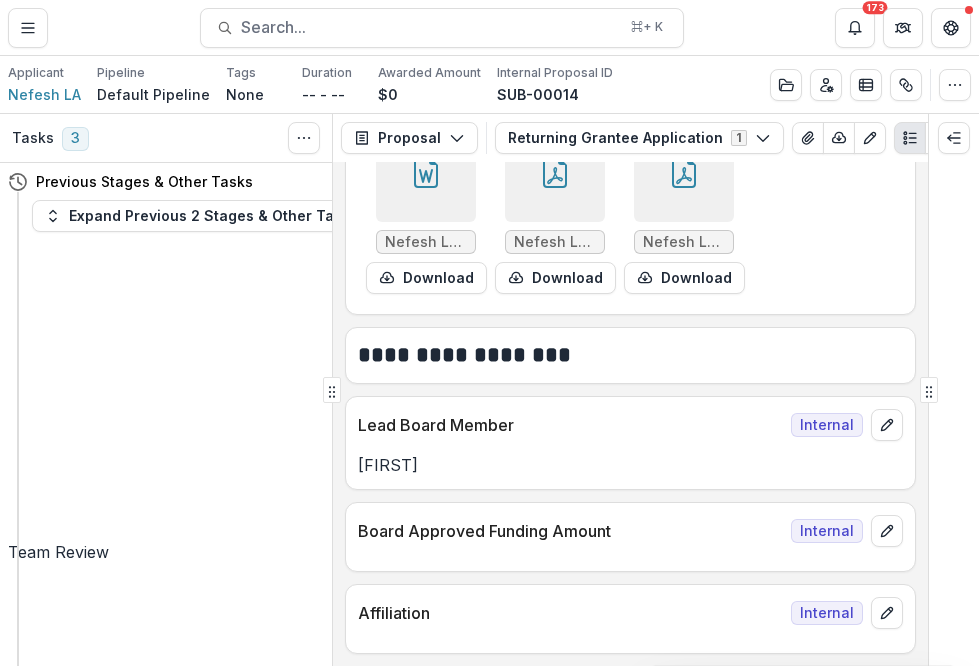 click on "Previous Stages & Other Tasks Expand Previous 2 Stages & Other Tasks Team Review Evaluation Form Assigned [DATE] Deadline [DATE] Assignees [FIRST] [LAST] Type INTERNAL Complete Task Evaluation Form Assigned [DATE] Deadline [DATE] Assignees [FIRST] [LAST] Type INTERNAL Complete Task Add Internal Reviewer Board Review Move here Document Template Incomplete Approved Move here Declined Move here Grant Agreement Move here Grant Agreement Template Incomplete Reporting Move here Dynamic Reporting Schedule Incomplete Payments Move here Dynamic Payment Schedule Incomplete Closed Move here" at bounding box center [166, 414] 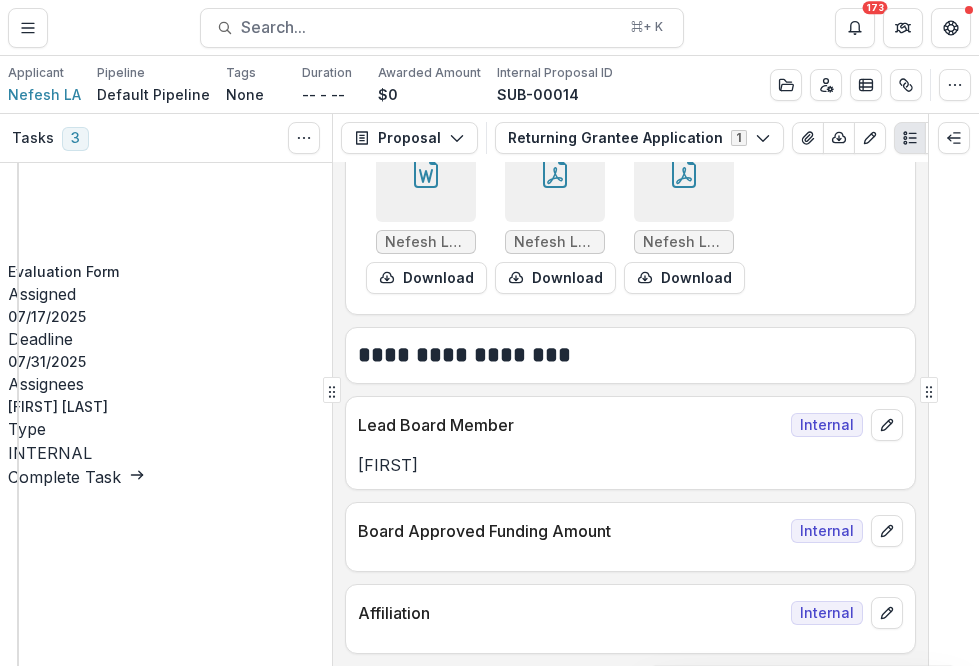 scroll, scrollTop: 615, scrollLeft: 0, axis: vertical 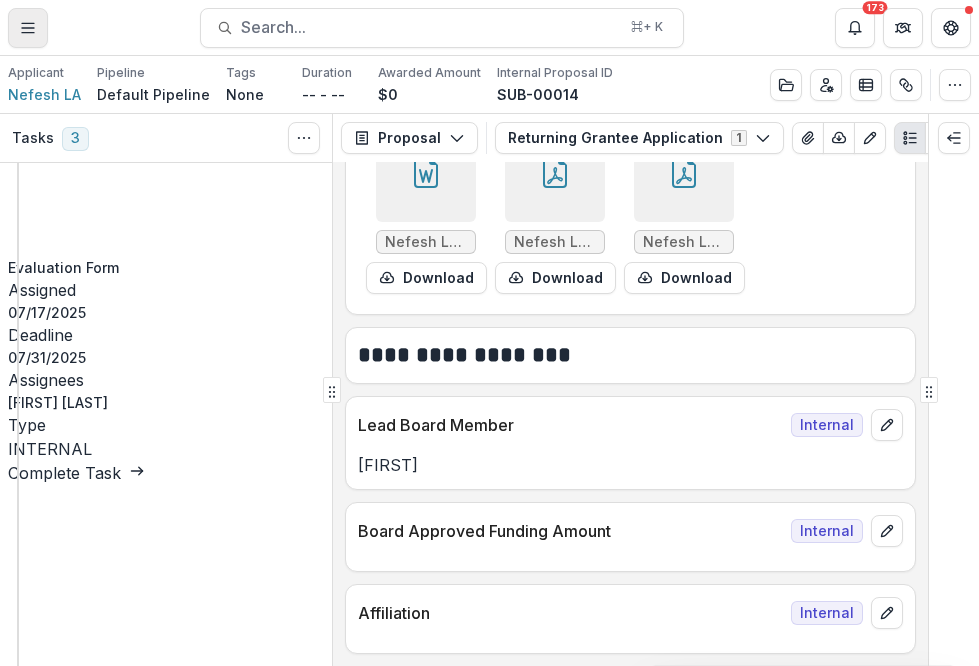 click 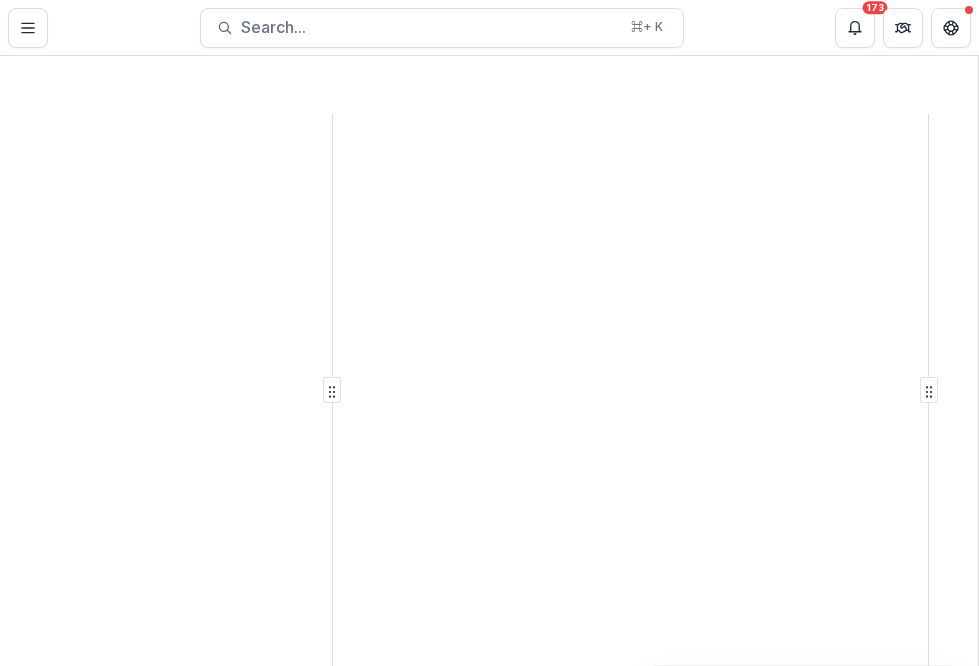 click on "Dashboard" at bounding box center [489, 1038] 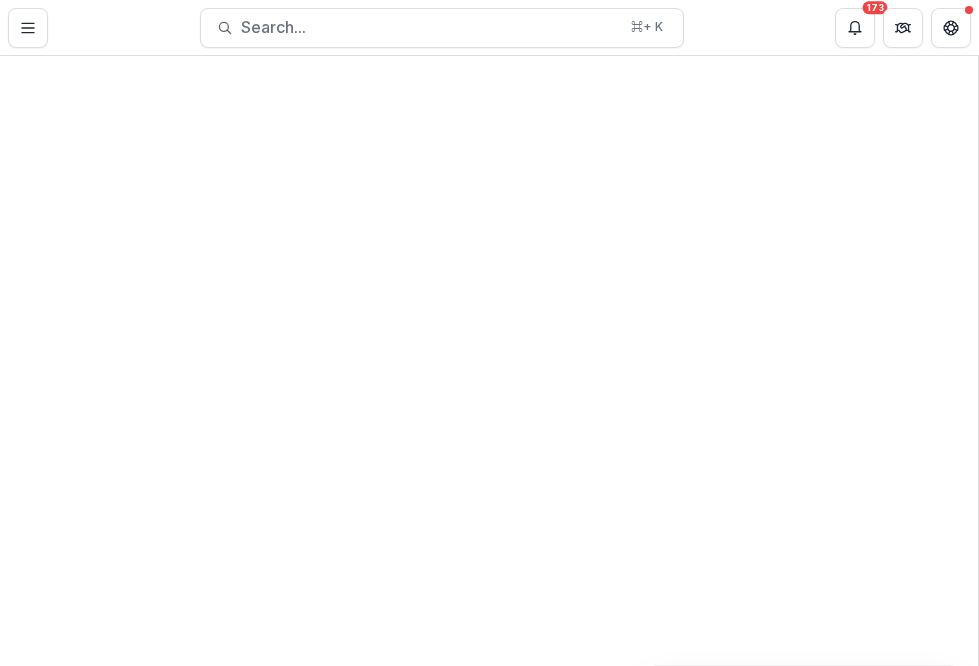 click on "**********" at bounding box center [489, 666] 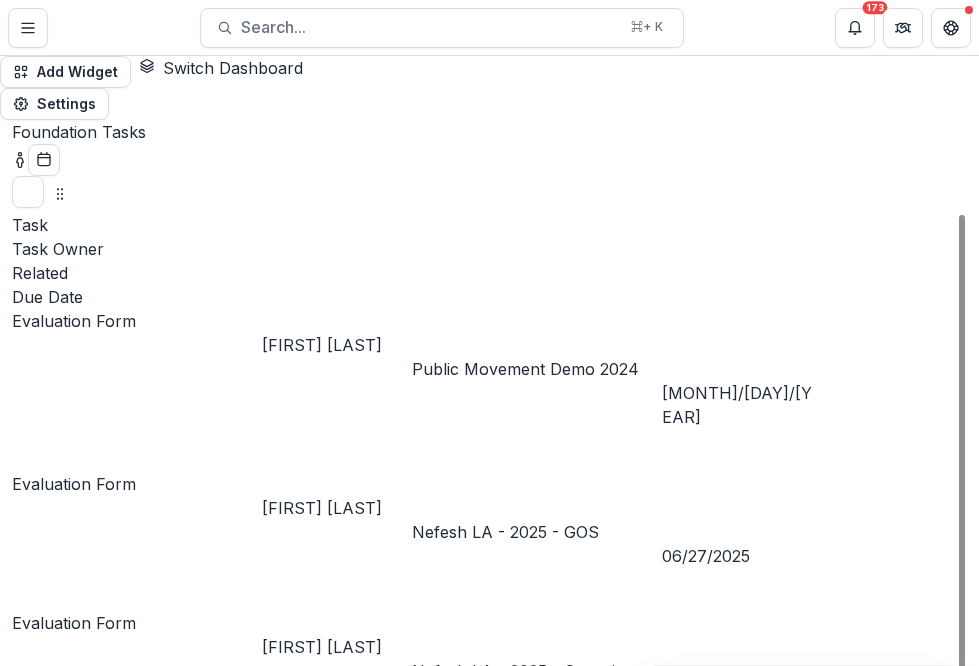 click on "Evaluation Form" at bounding box center (74, 623) 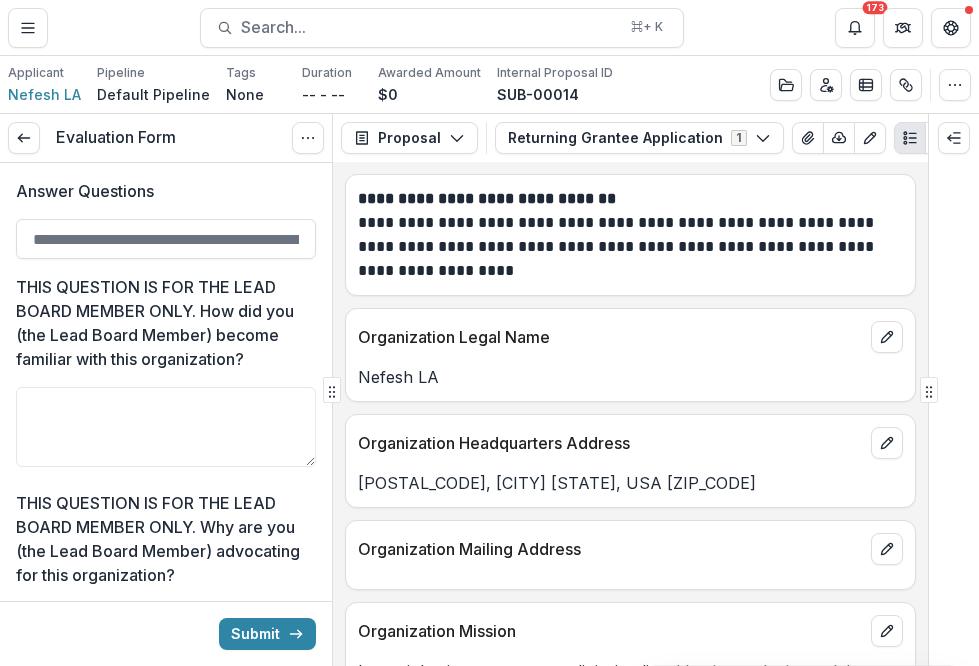 click on "Answer Questions THIS QUESTION IS FOR THE LEAD BOARD MEMBER ONLY.                                                  How did you (the Lead Board Member) become familiar with this organization? THIS QUESTION IS FOR THE LEAD BOARD MEMBER ONLY.                                               Why are you (the Lead Board Member) advocating for this organization? NON LEAD BOARD MEMBERS - Please add any comments about what the Lead Board Member has written above. ALL BOARD MEMBERS - How does this organization and / or project align with PMBF's values and goals? Confirm $$ Funding Request (This figure is the Board Approved Funding Amount) * If the grant is a multi-year grant, add the years of approved funding. How strongly do you support this grant? * 5 - I fully support this grant 4 - Since the Lead Board Member supports this grant I will too 3 - This sounds ok and I would like more information/discussion 2 - I would like to discuss this further before approving 1 - I do not support this grant When should this be paid?" at bounding box center [166, 1431] 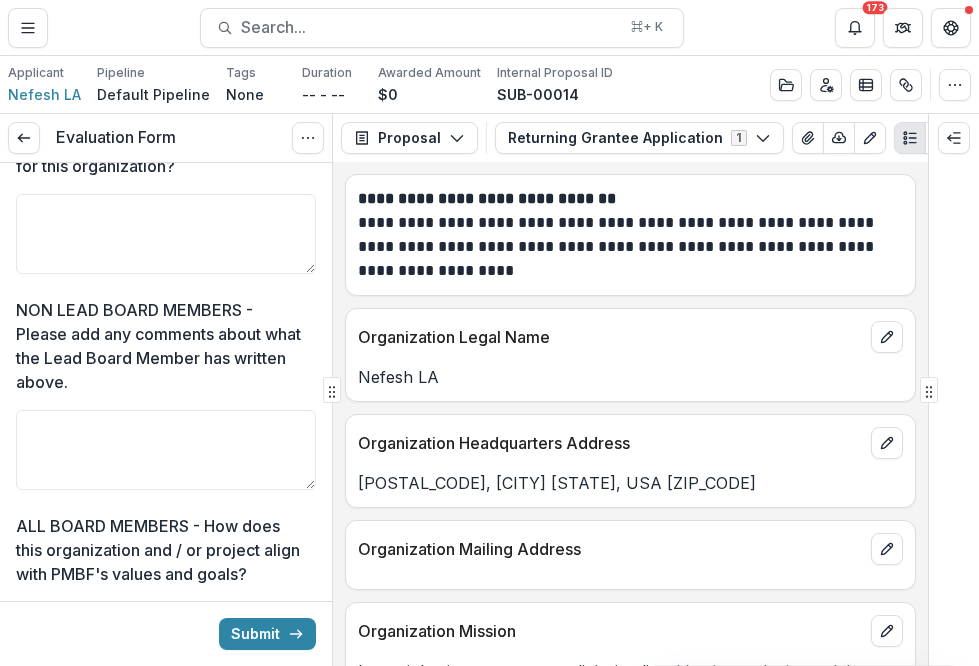 scroll, scrollTop: 440, scrollLeft: 0, axis: vertical 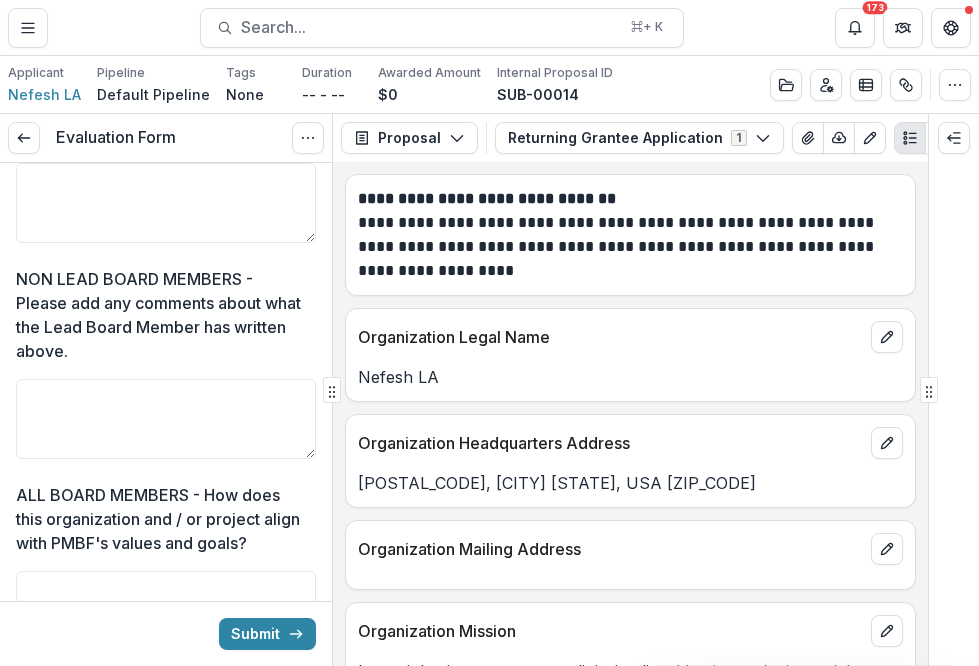 click on "Organization Legal Name Nefesh LA Organization Headquarters Address [POSTAL_CODE], [CITY] [STATE], USA [ZIP_CODE] Organization Mailing Address Organization Mission Region - choose the best option California Primary organizational focus area - Select no more than two Jewish/Israeli Culture, Social Justice Organization's calendar cycle Fiscal Year (7/1-6/30) If you chose other above, please indicate calendar cycle below Ages Served - Check all that apply All Ages Primary Contact Name and Job Title [FIRST] [LAST] Primary Contact mobile phone # and Email [EMAIL] Website [URL] Phone Number [PHONE] Organization Email [EMAIL] Organization US Tax-ID Number (EIN) or Canadian Registered Charity Number  (If you are using a fiscal sponsor please put in the box [EIN] [EIN] Text Block" at bounding box center [630, 414] 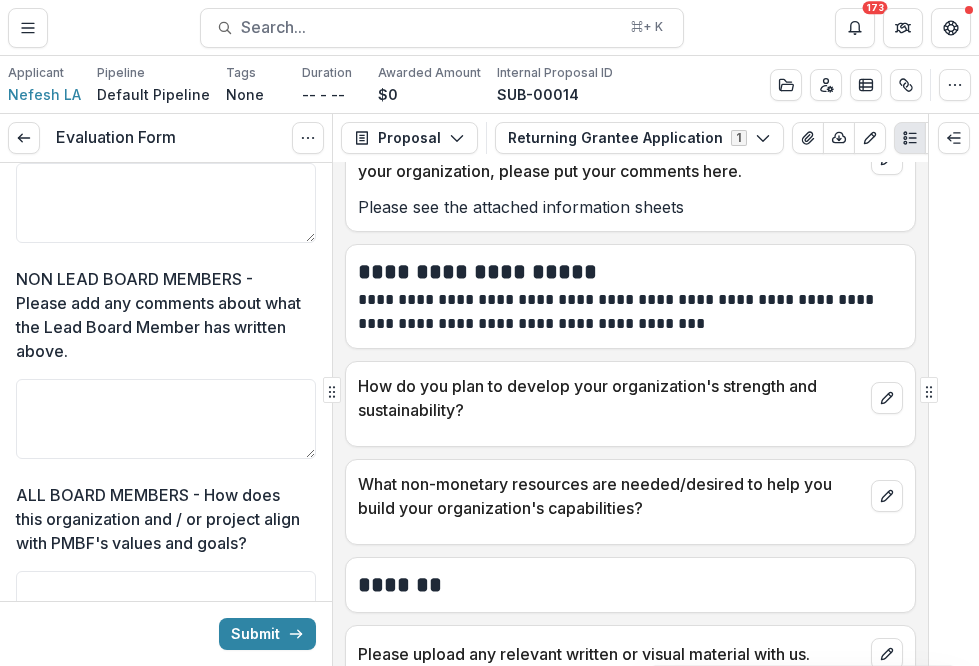 scroll, scrollTop: 4360, scrollLeft: 0, axis: vertical 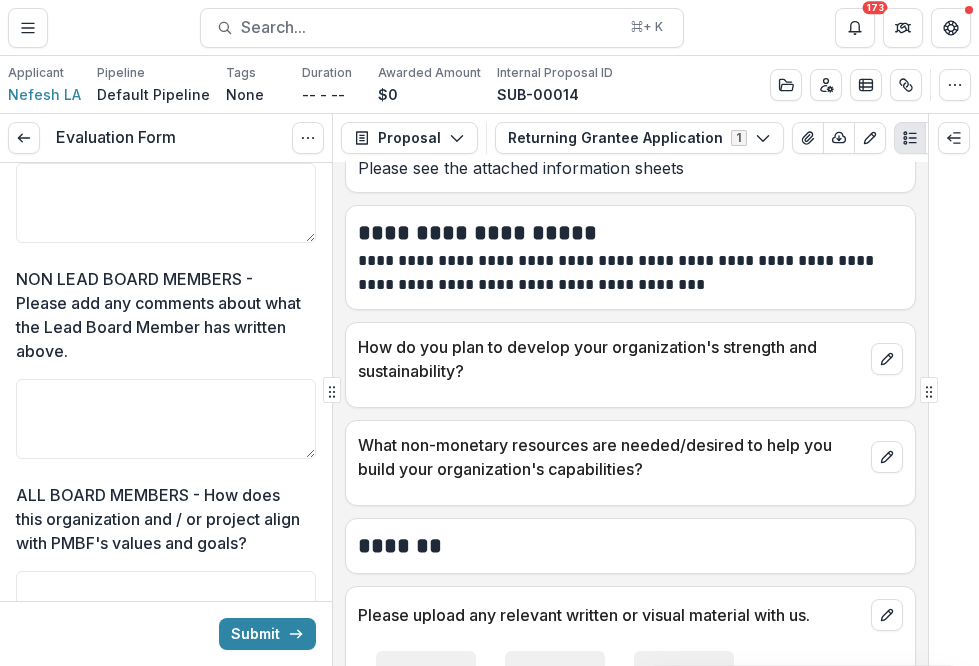 click at bounding box center [630, 389] 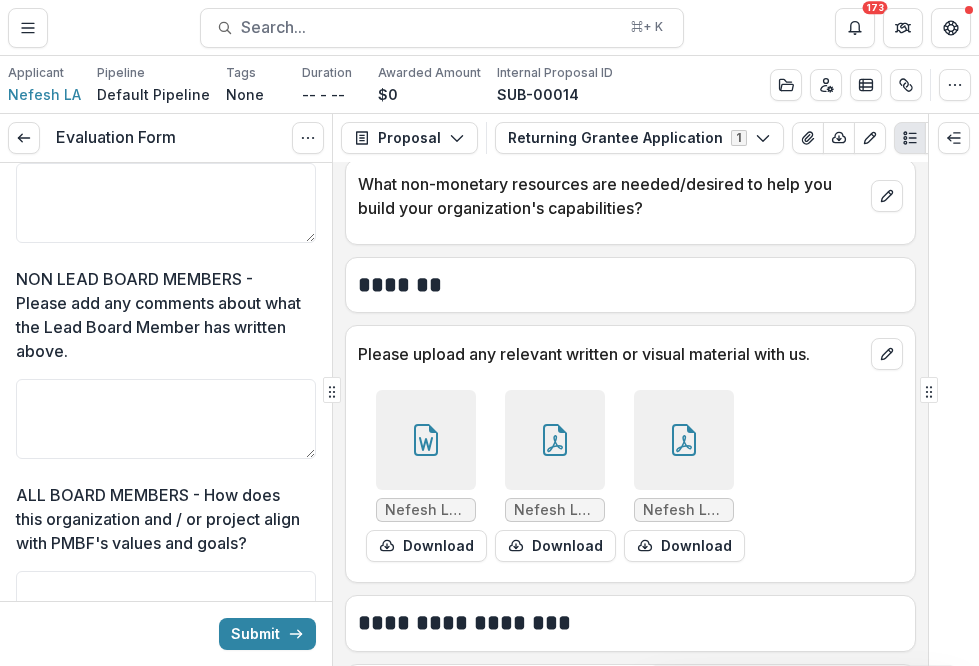 scroll, scrollTop: 4637, scrollLeft: 0, axis: vertical 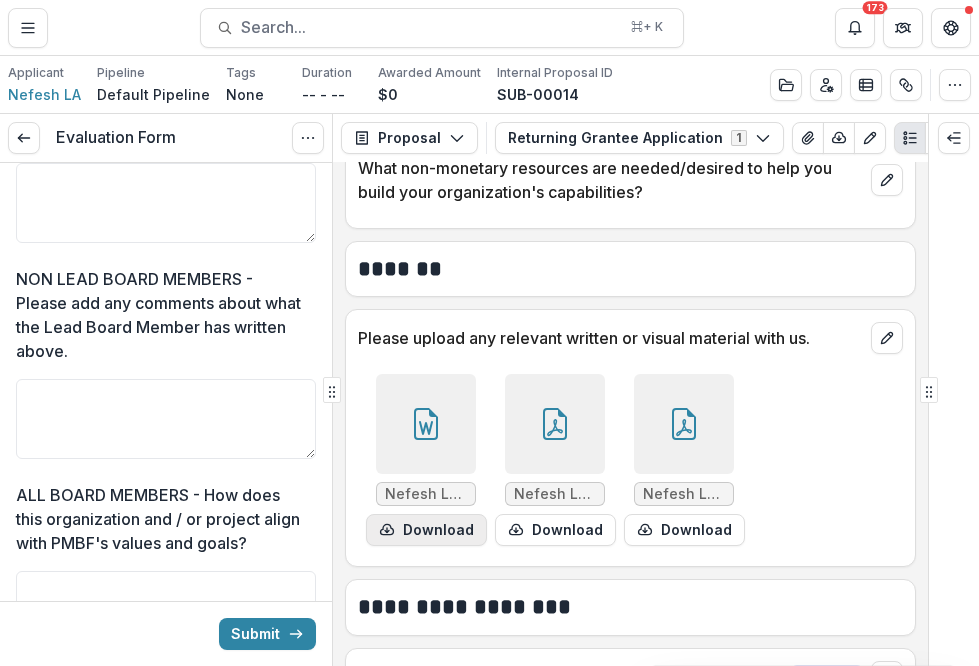 click on "Download" at bounding box center (426, 530) 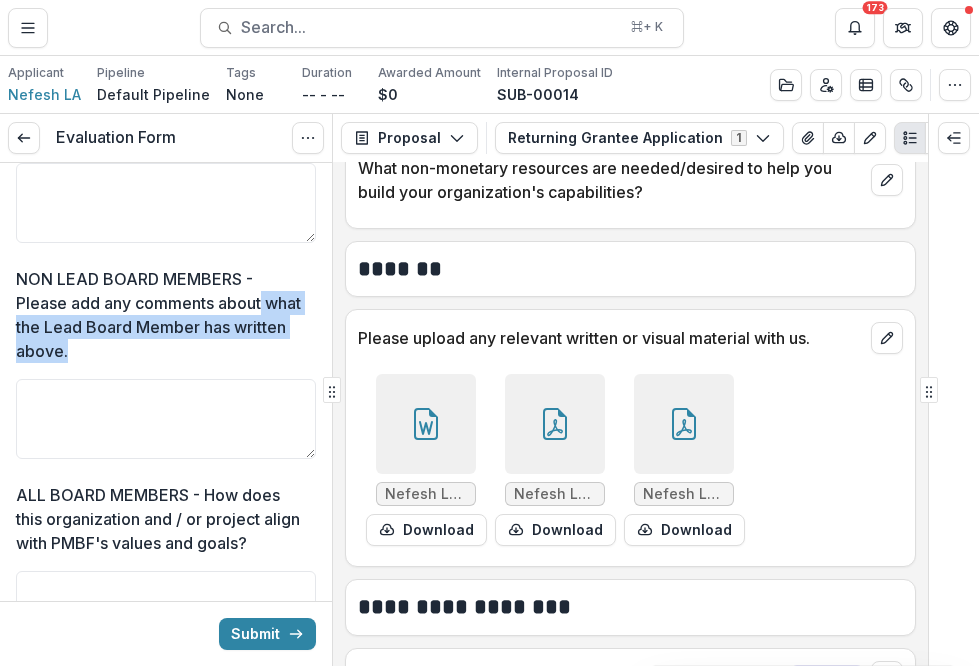 drag, startPoint x: 322, startPoint y: 303, endPoint x: 320, endPoint y: 349, distance: 46.043457 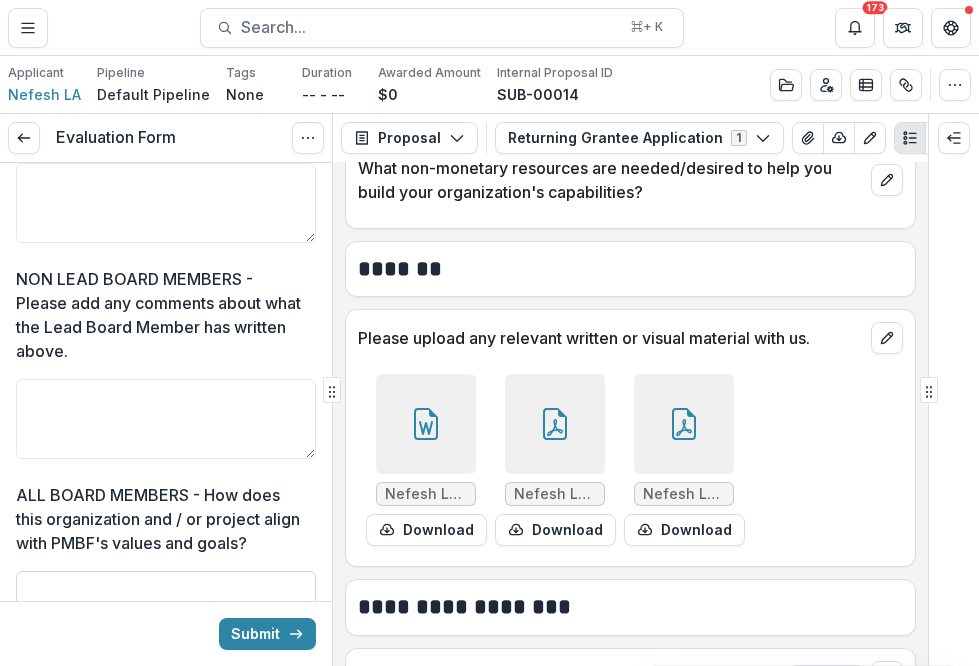 click on "ALL BOARD MEMBERS - How does this organization and / or project align with PMBF's values and goals?" at bounding box center [166, 611] 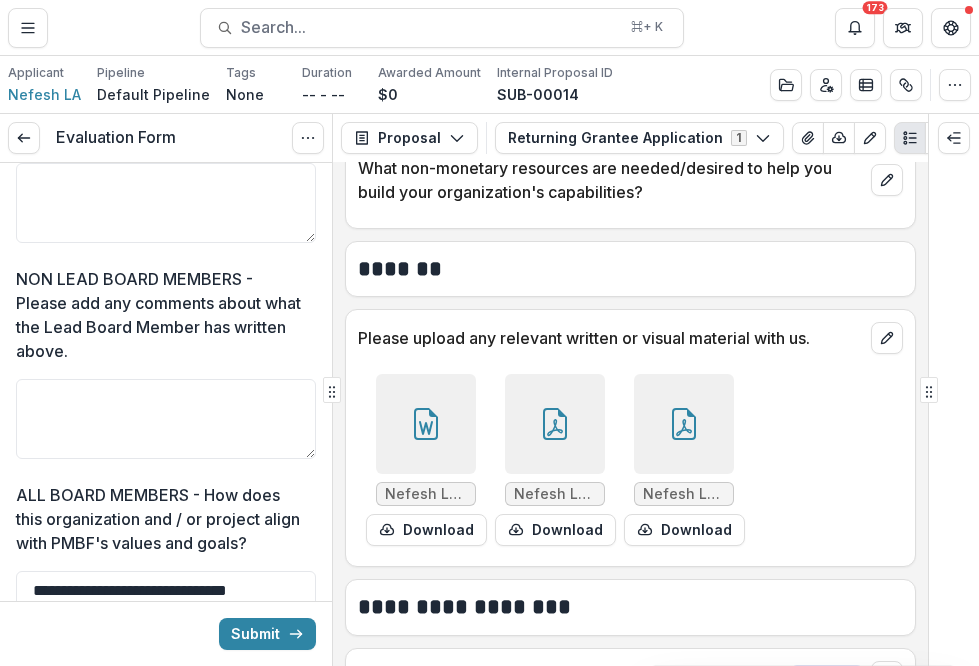 type on "**********" 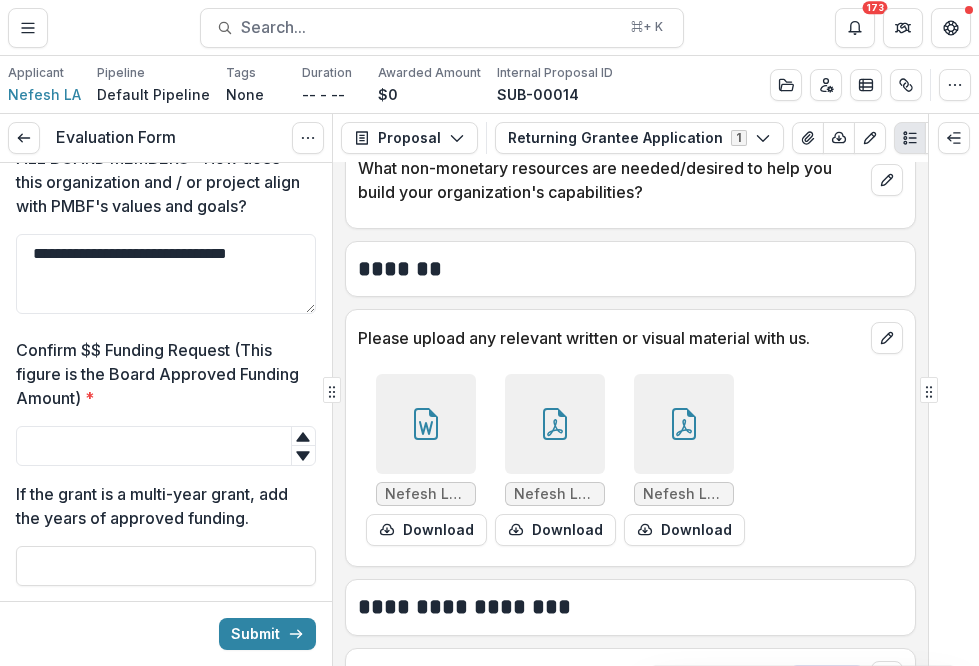 scroll, scrollTop: 800, scrollLeft: 0, axis: vertical 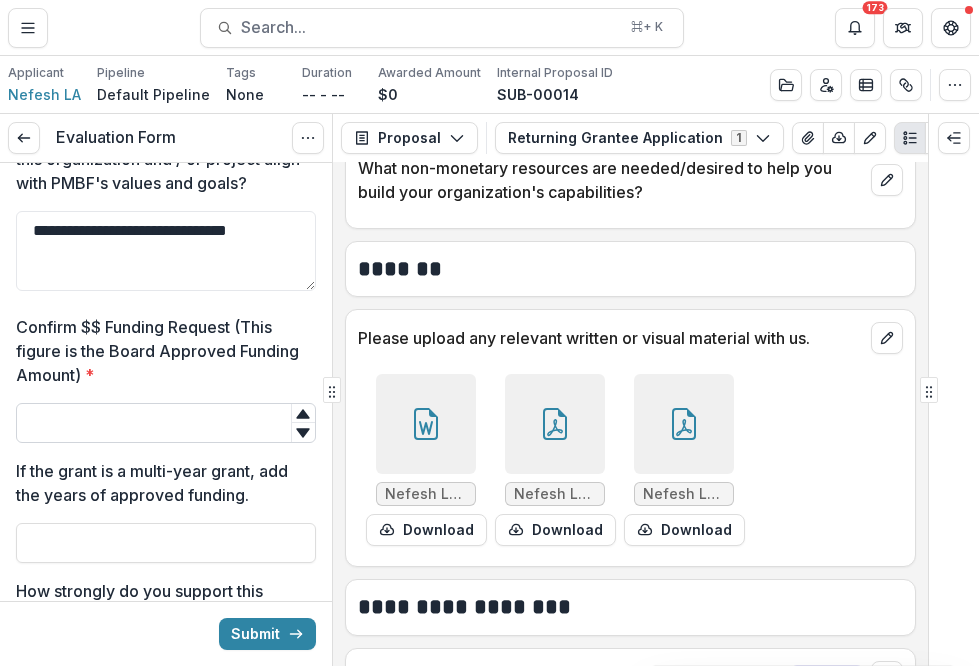 click on "Confirm $$ Funding Request (This figure is the Board Approved Funding Amount) *" at bounding box center [166, 423] 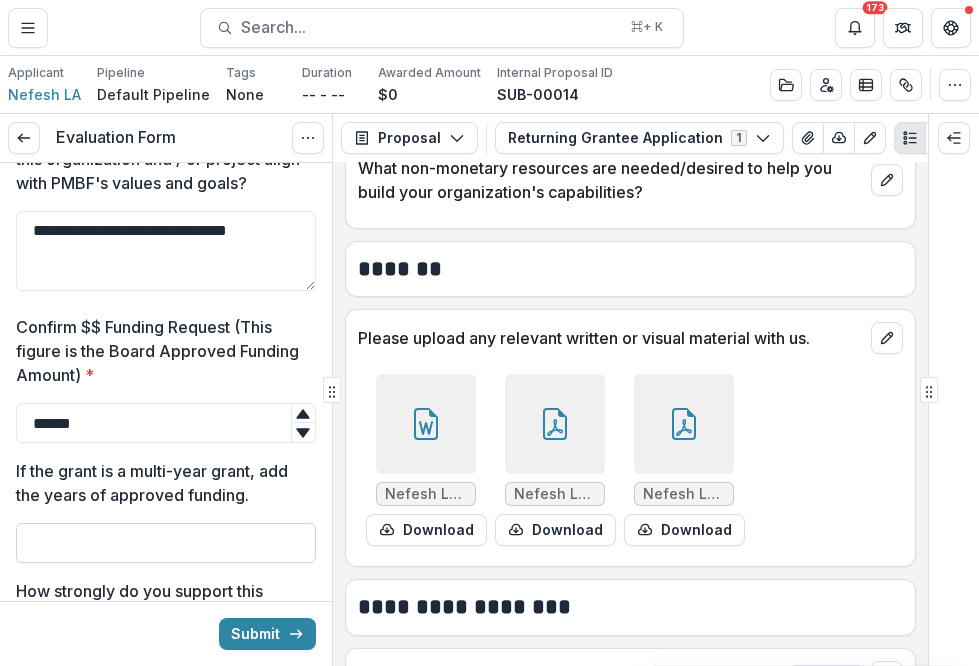 type on "******" 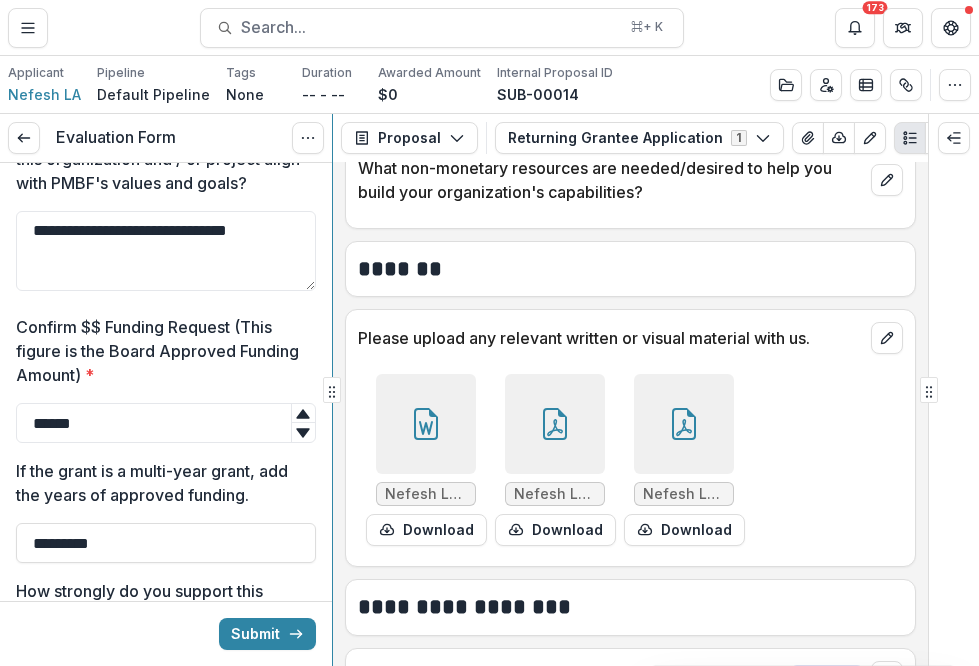 click on "**********" at bounding box center (489, 390) 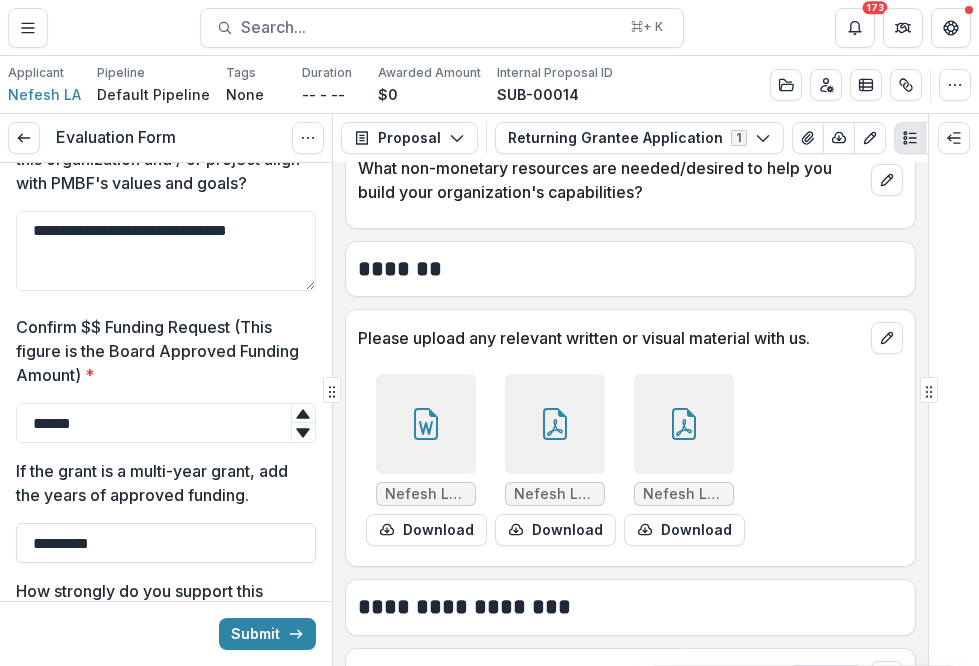 type on "*********" 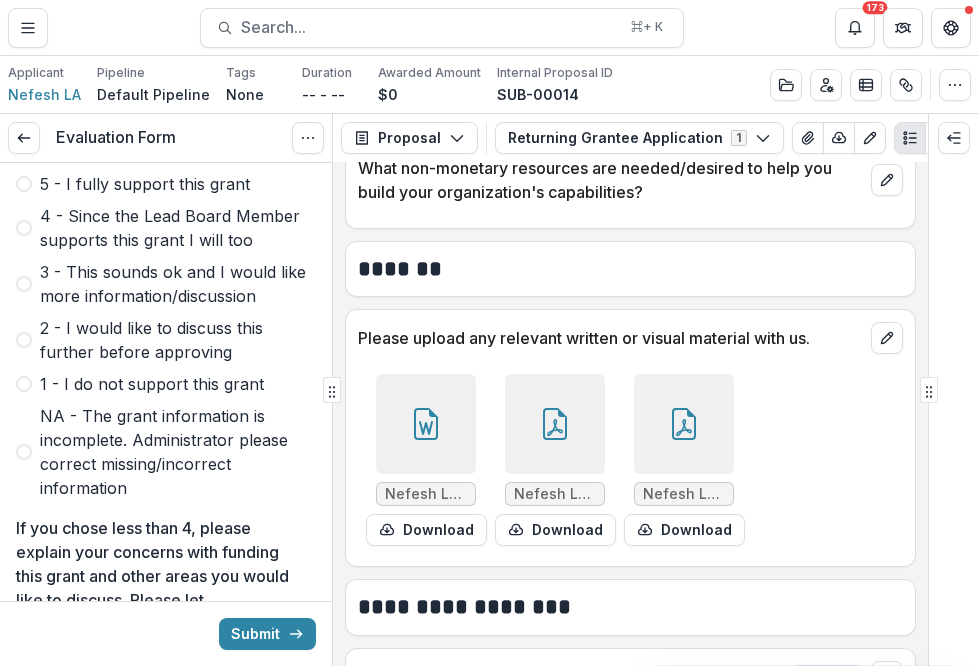 scroll, scrollTop: 1280, scrollLeft: 0, axis: vertical 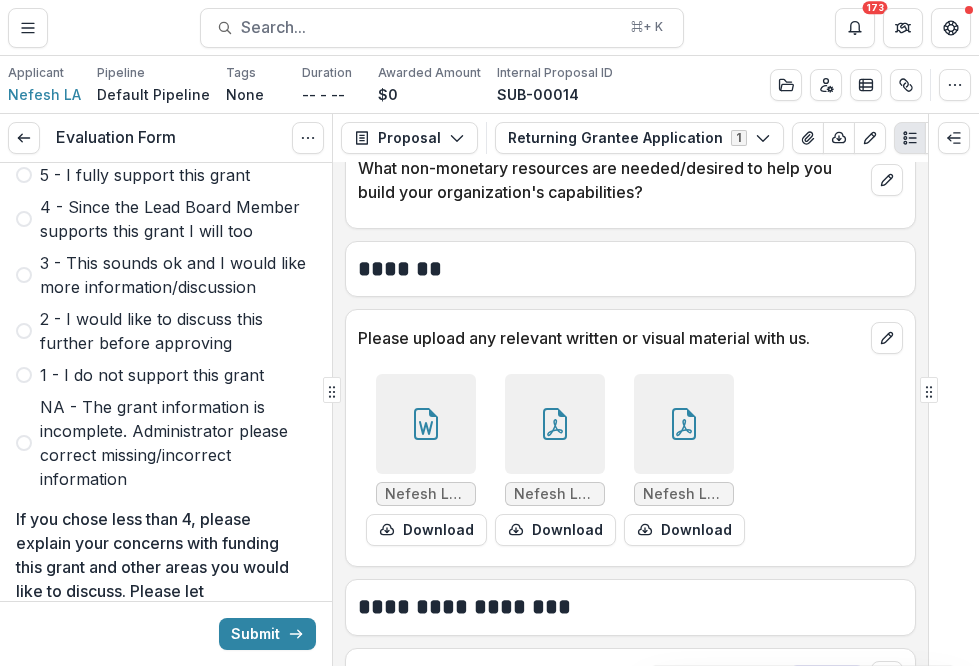 click at bounding box center [24, 175] 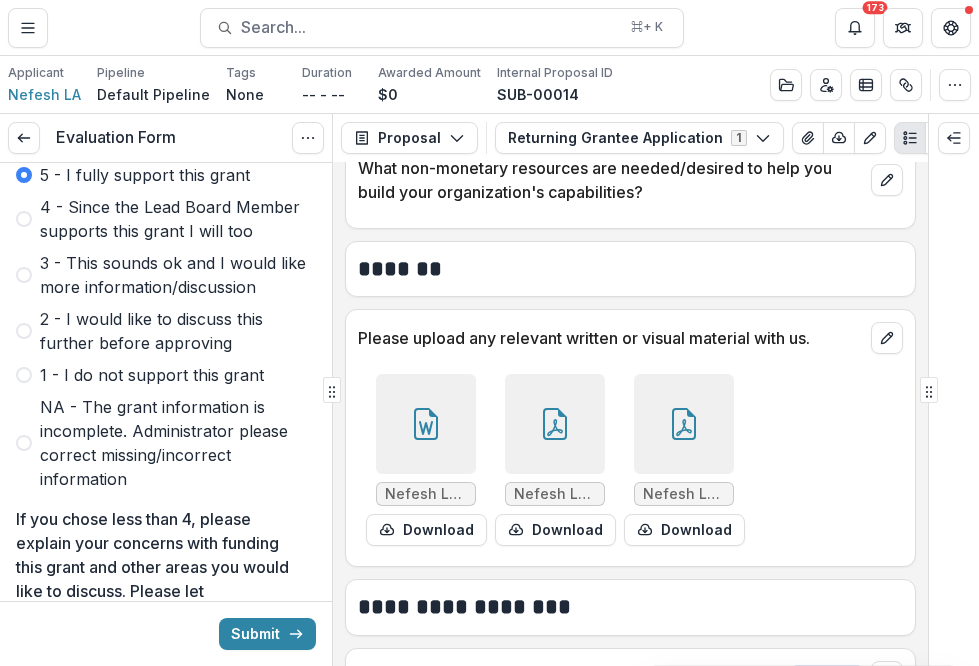 click on "NA - The grant information is incomplete. Administrator please correct missing/incorrect information" at bounding box center (178, 443) 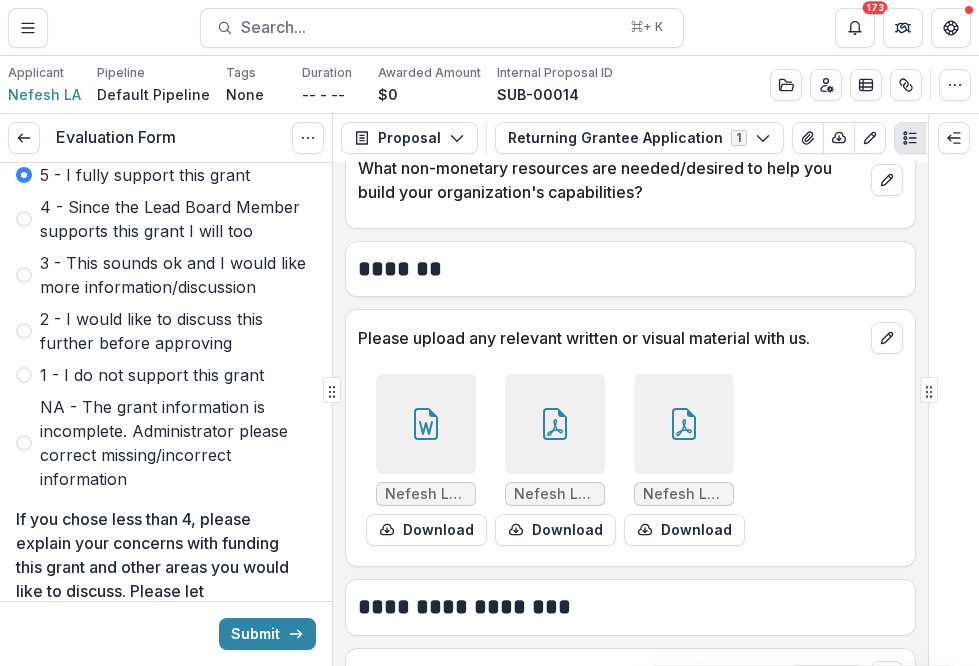 click on "**********" at bounding box center (166, 151) 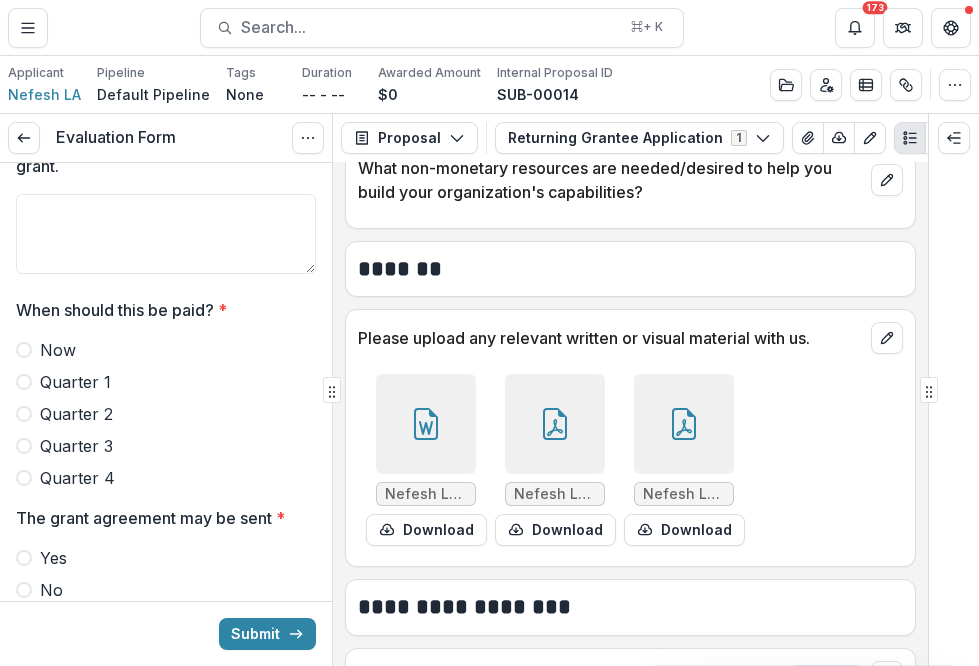 scroll, scrollTop: 1800, scrollLeft: 0, axis: vertical 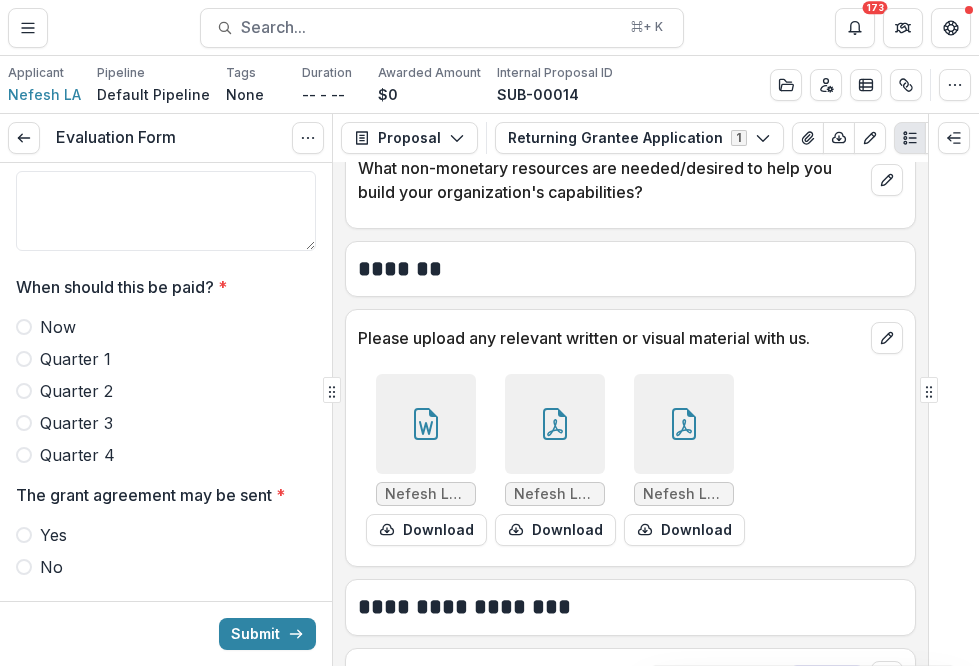 click at bounding box center (24, 423) 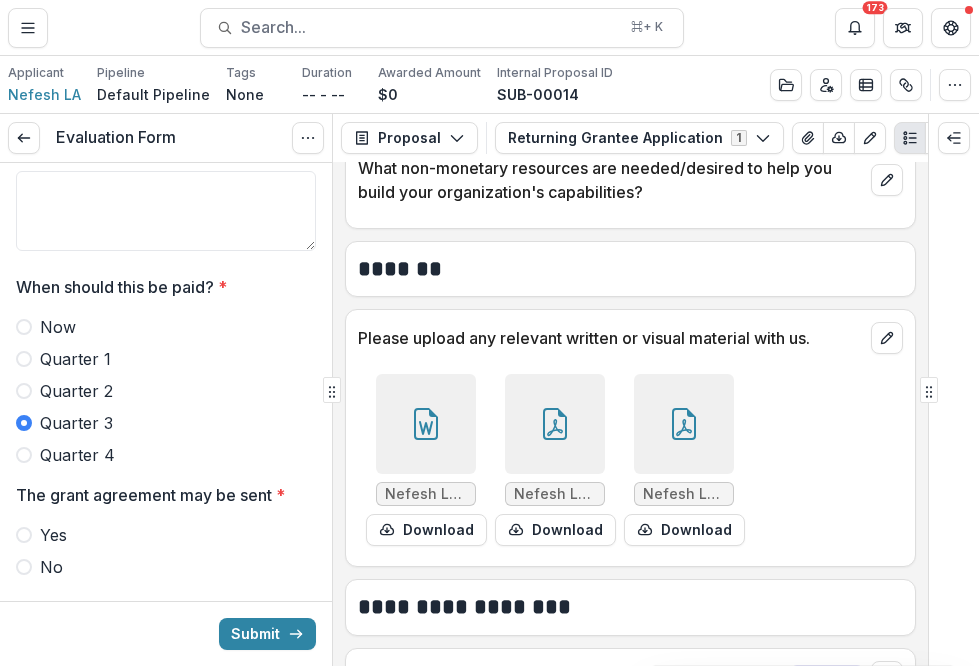 click on "Yes" at bounding box center (166, 535) 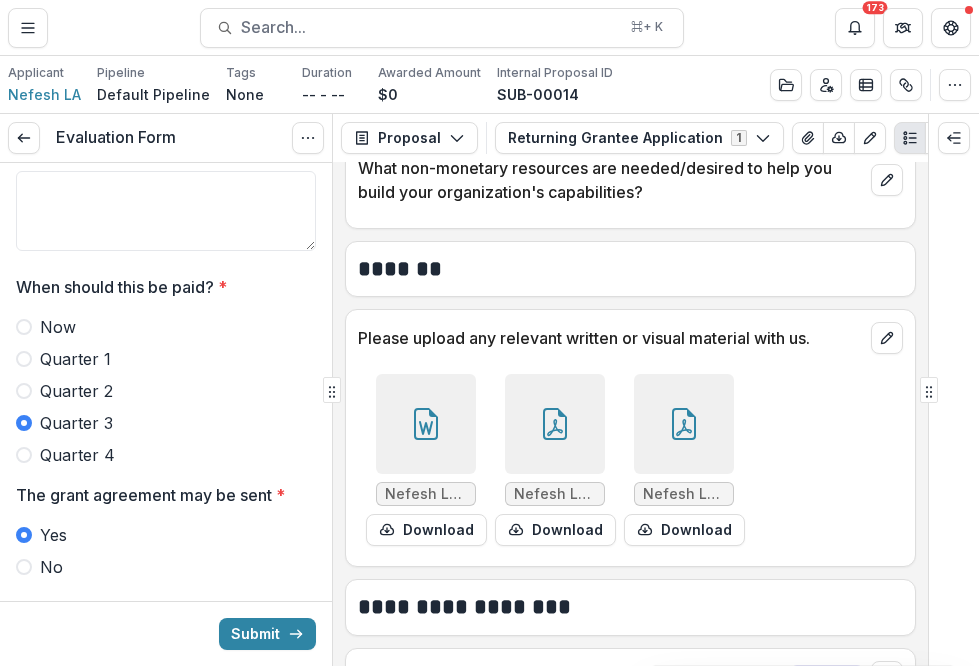 click on "**********" at bounding box center (166, -369) 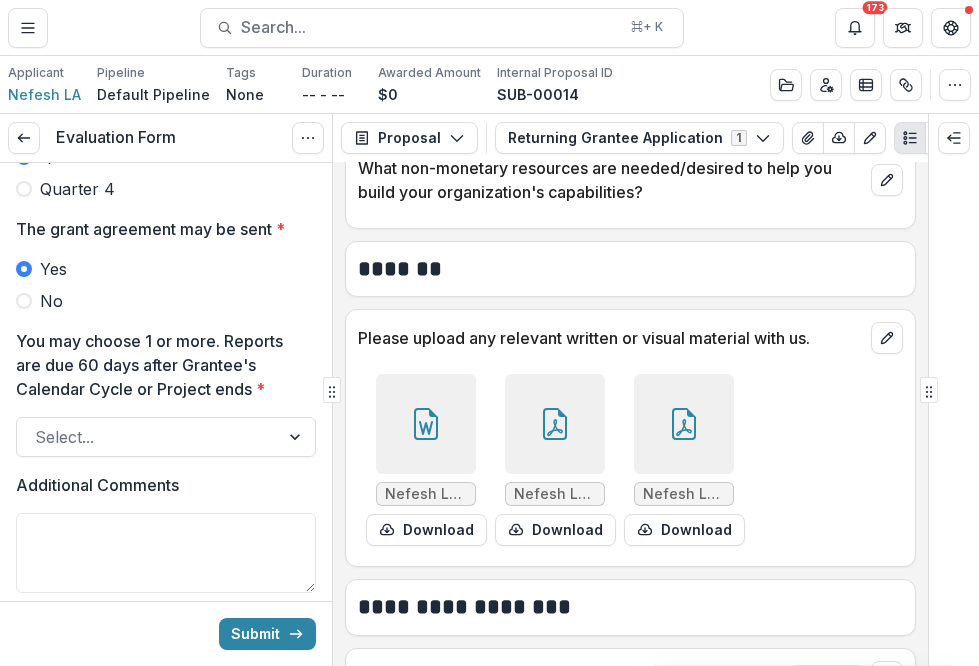 scroll, scrollTop: 2130, scrollLeft: 0, axis: vertical 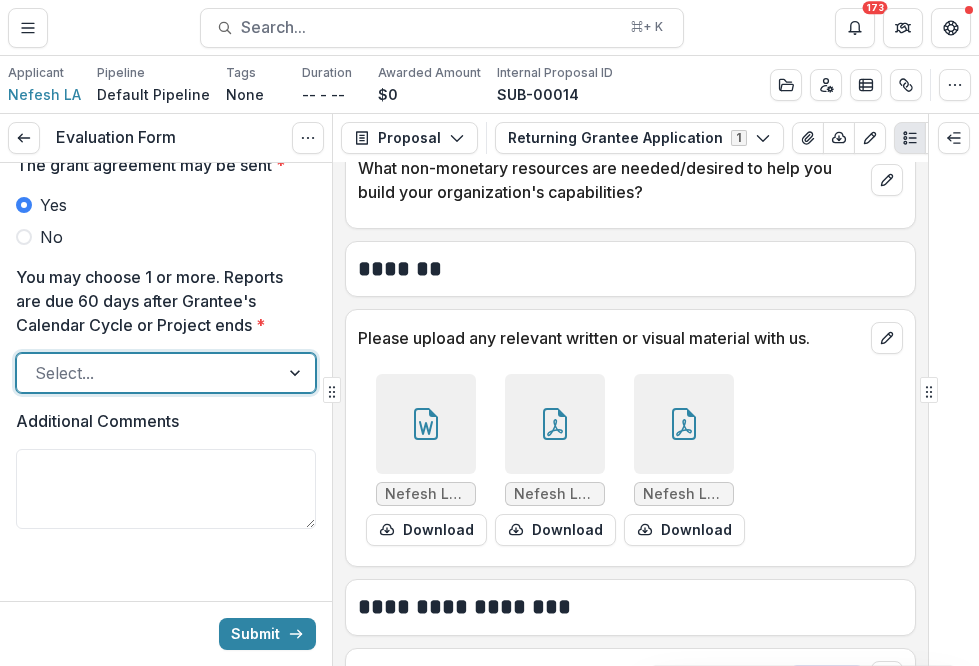 click at bounding box center [297, 373] 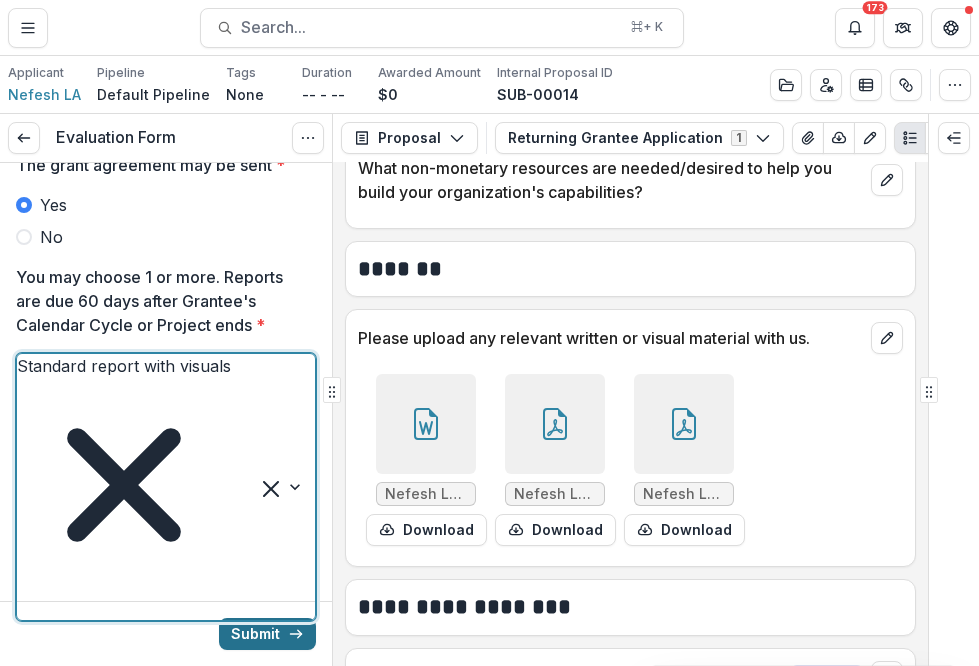 click on "Submit" at bounding box center [267, 634] 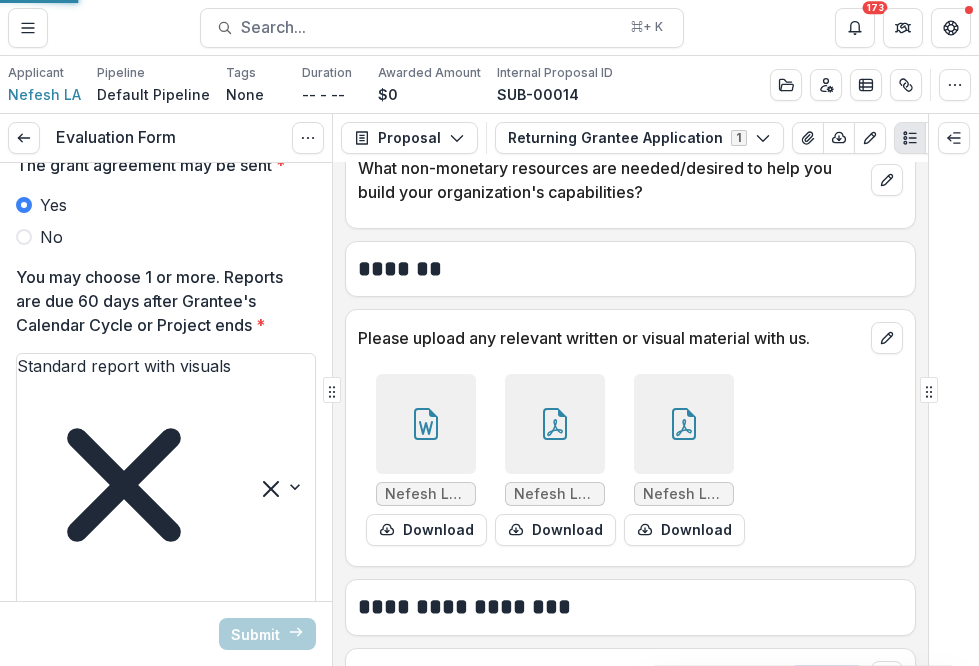 scroll, scrollTop: 2120, scrollLeft: 0, axis: vertical 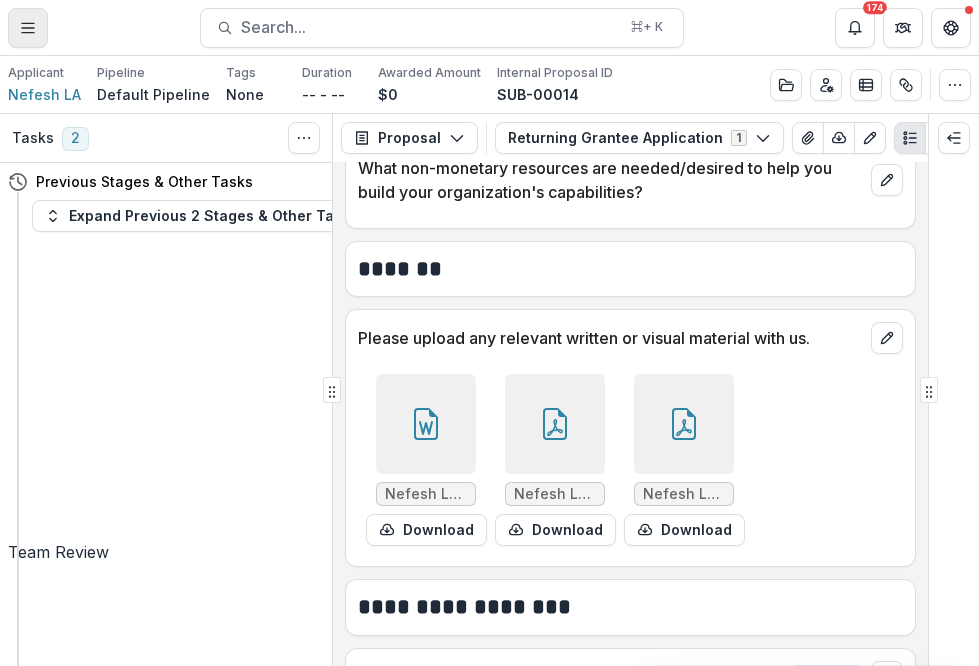 click 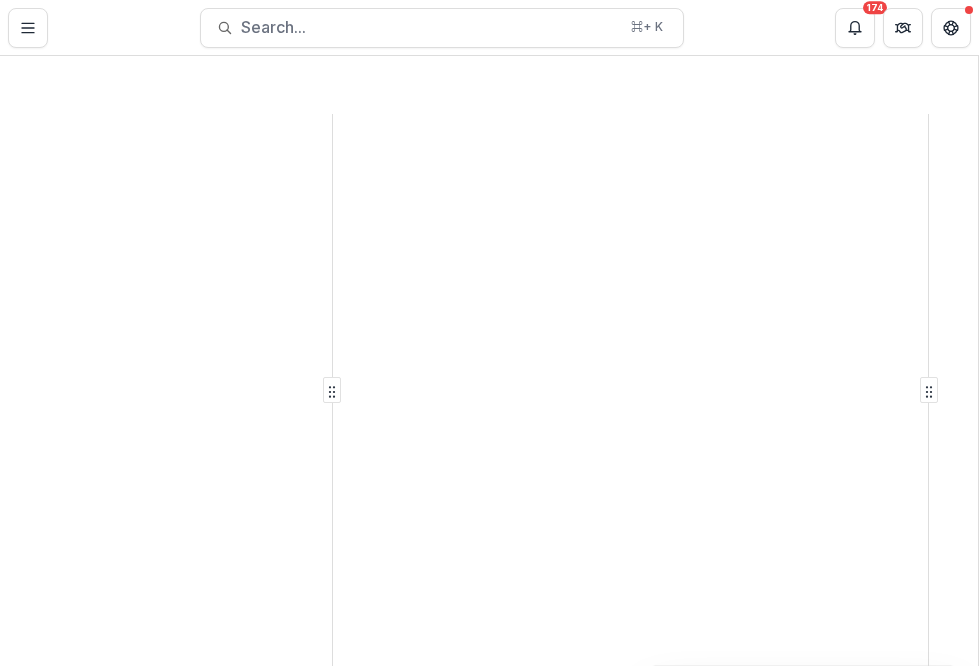 click on "Dashboard" at bounding box center [489, 1038] 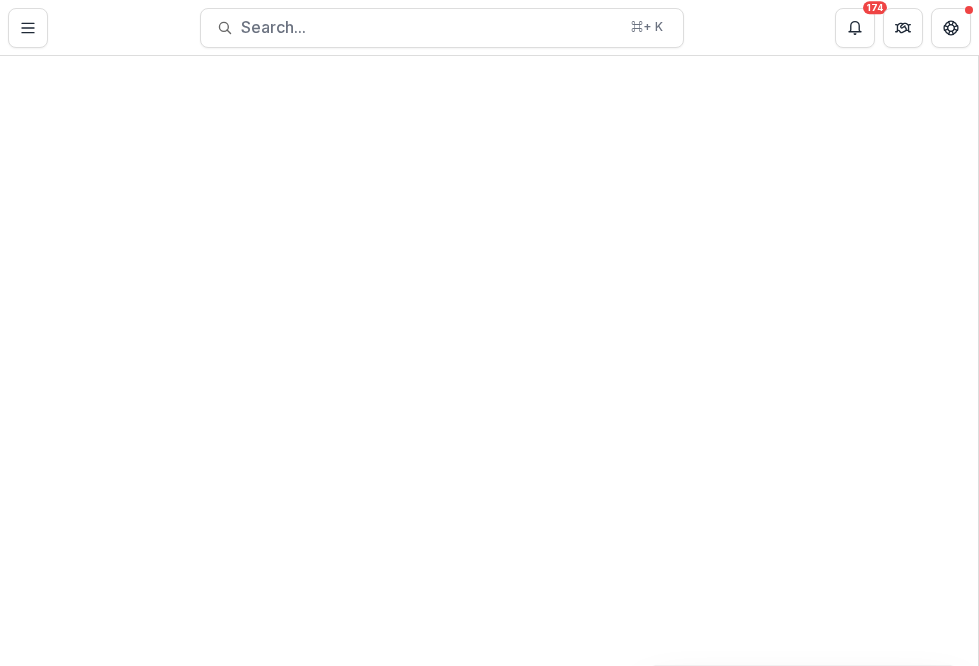 click on "**********" at bounding box center (489, 666) 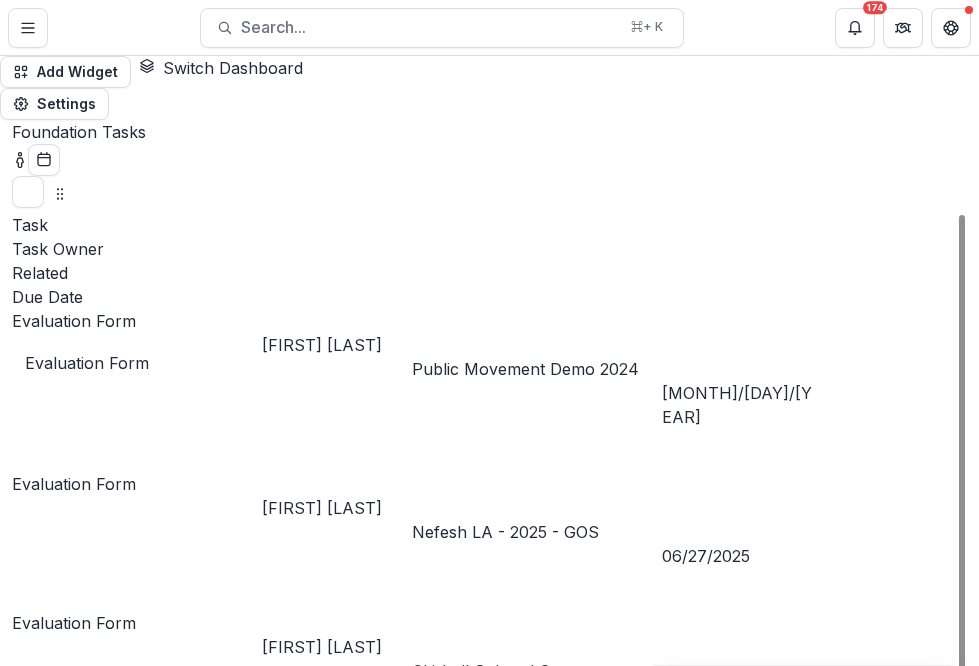click on "Evaluation Form" at bounding box center [74, 623] 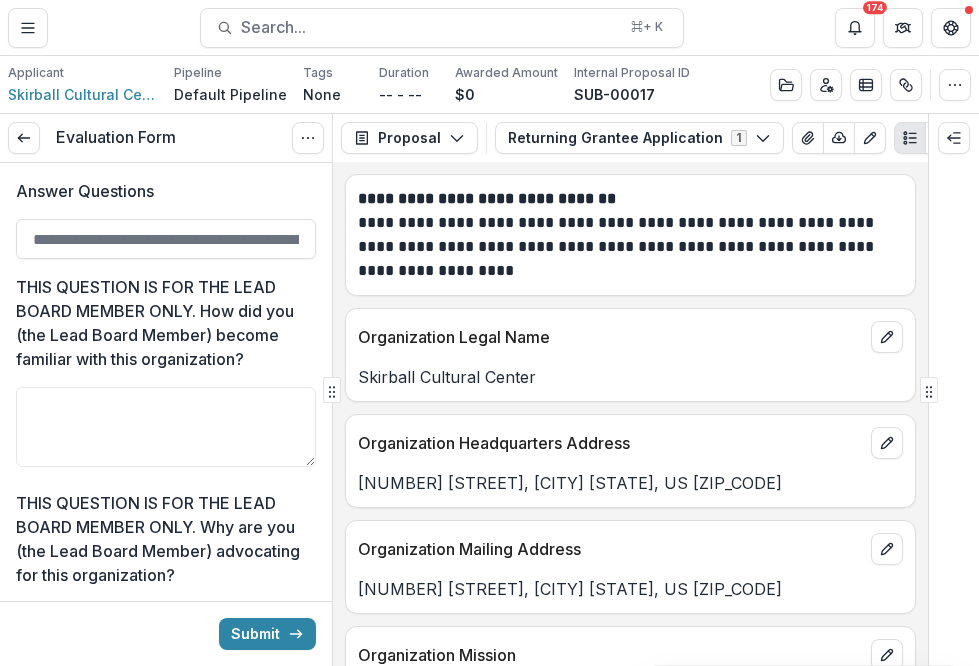 click on "Organization Legal Name [ORGANIZATION] Organization Headquarters Address [NUMBER] [STREET], [CITY] [STATE], US [ZIP_CODE] Organization Mailing Address [NUMBER] [STREET], [CITY] [STATE], US [ZIP_CODE] Organization Mission The [ORGANIZATION] is a place of meeting guided by the Jewish tradition of welcoming the stranger and inspired by the American democratic ideals of freedom and equality. We welcome people of all communities and generations to participate in cultural experiences that celebrate discovery and hope, foster human connections, and call upon us to help build a more just society. Region - choose the best option California Primary organizational focus area - Select no more than two Jewish/Israeli Culture, Art Organization's calendar cycle Fiscal Year (7/1-6/30) All Ages Website N/A" at bounding box center (630, 414) 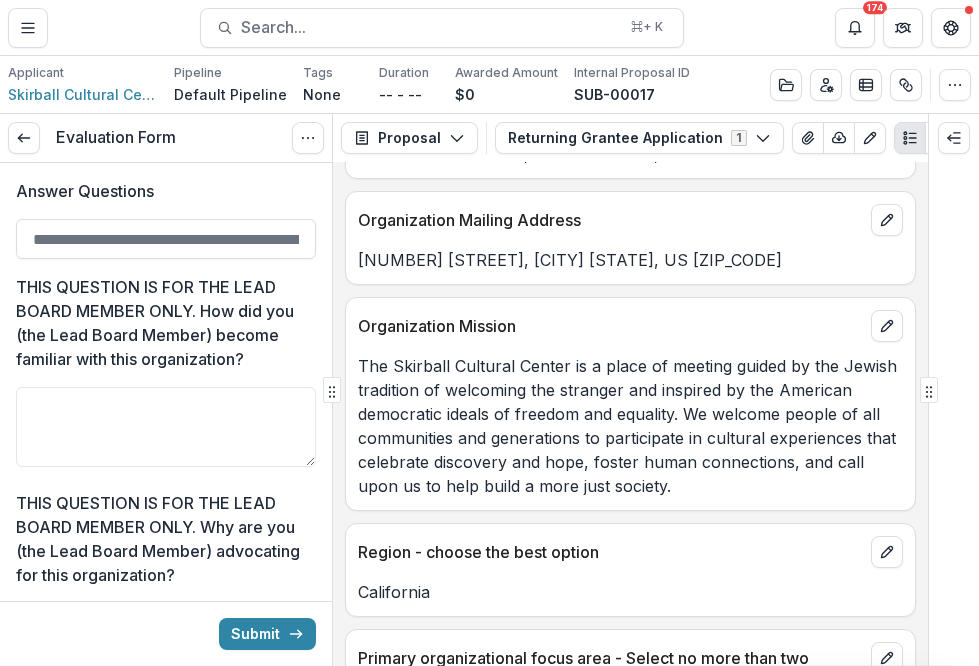 scroll, scrollTop: 400, scrollLeft: 0, axis: vertical 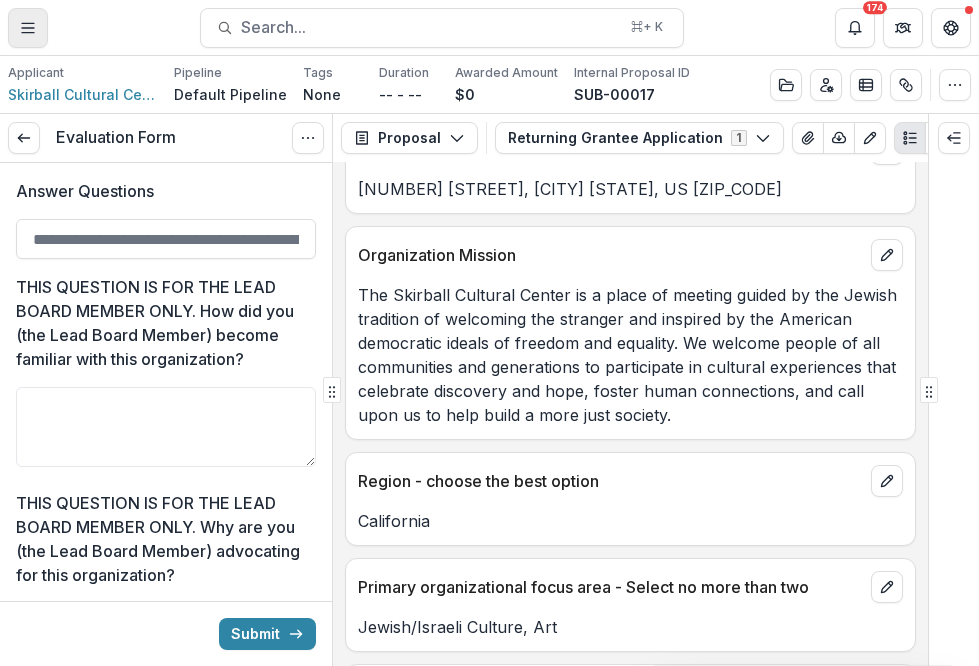 click at bounding box center [28, 28] 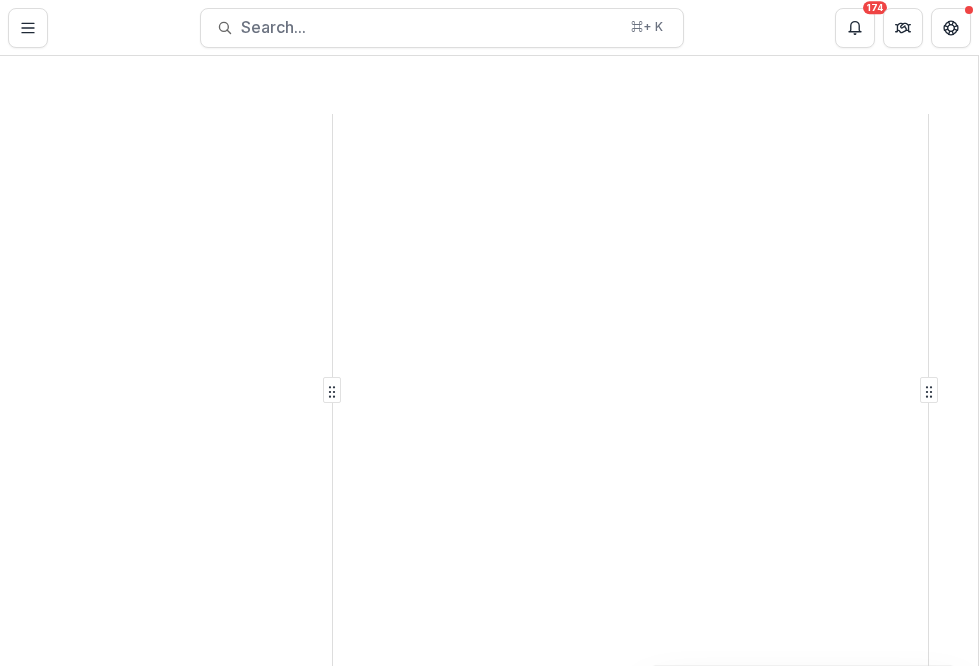 click on "Dashboard" at bounding box center (489, 1038) 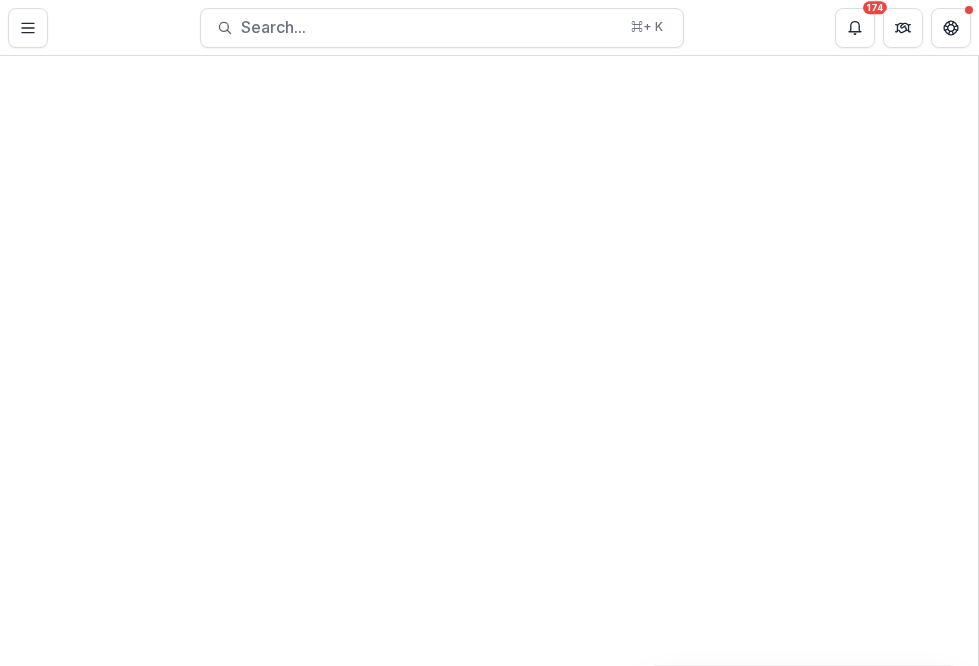 click on "**********" at bounding box center [489, 666] 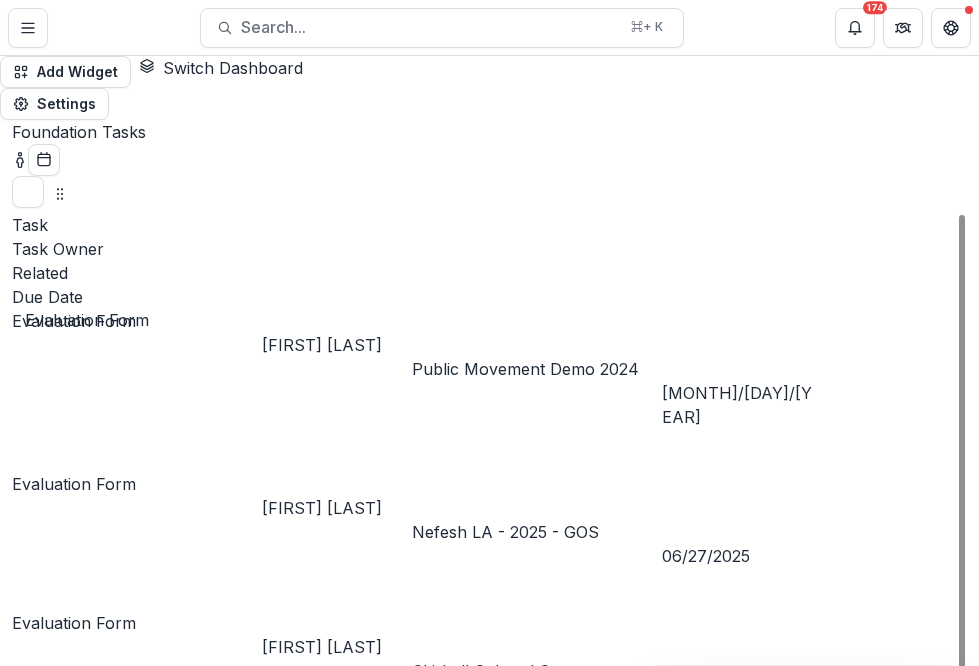 click on "Evaluation Form" at bounding box center (74, 484) 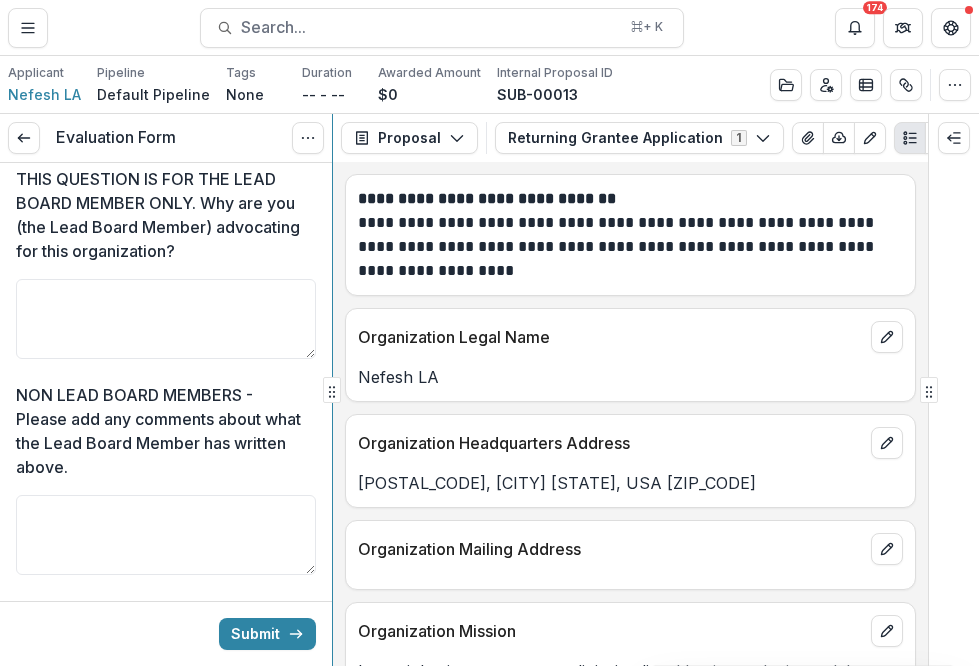scroll, scrollTop: 0, scrollLeft: 0, axis: both 